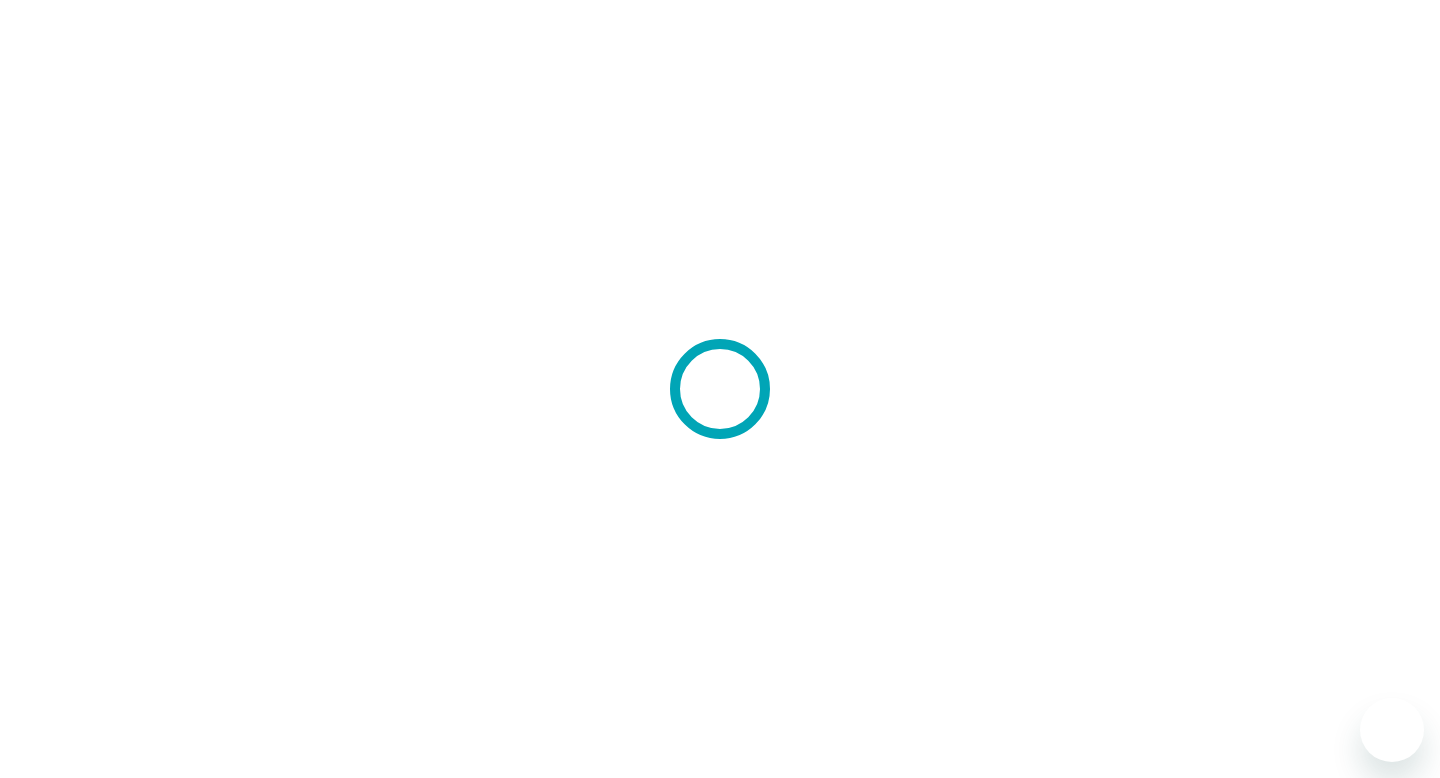 scroll, scrollTop: 0, scrollLeft: 0, axis: both 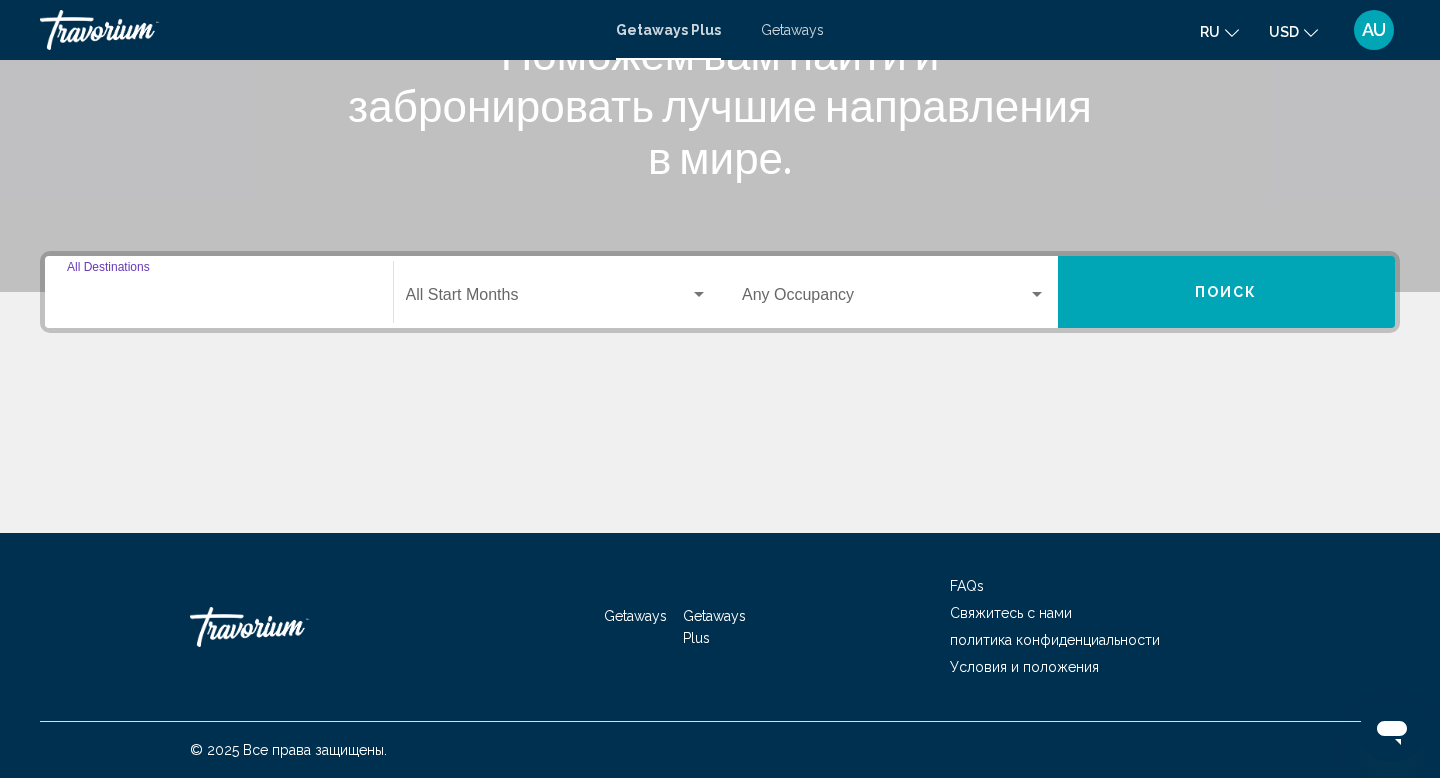 click on "Destination All Destinations" at bounding box center [219, 299] 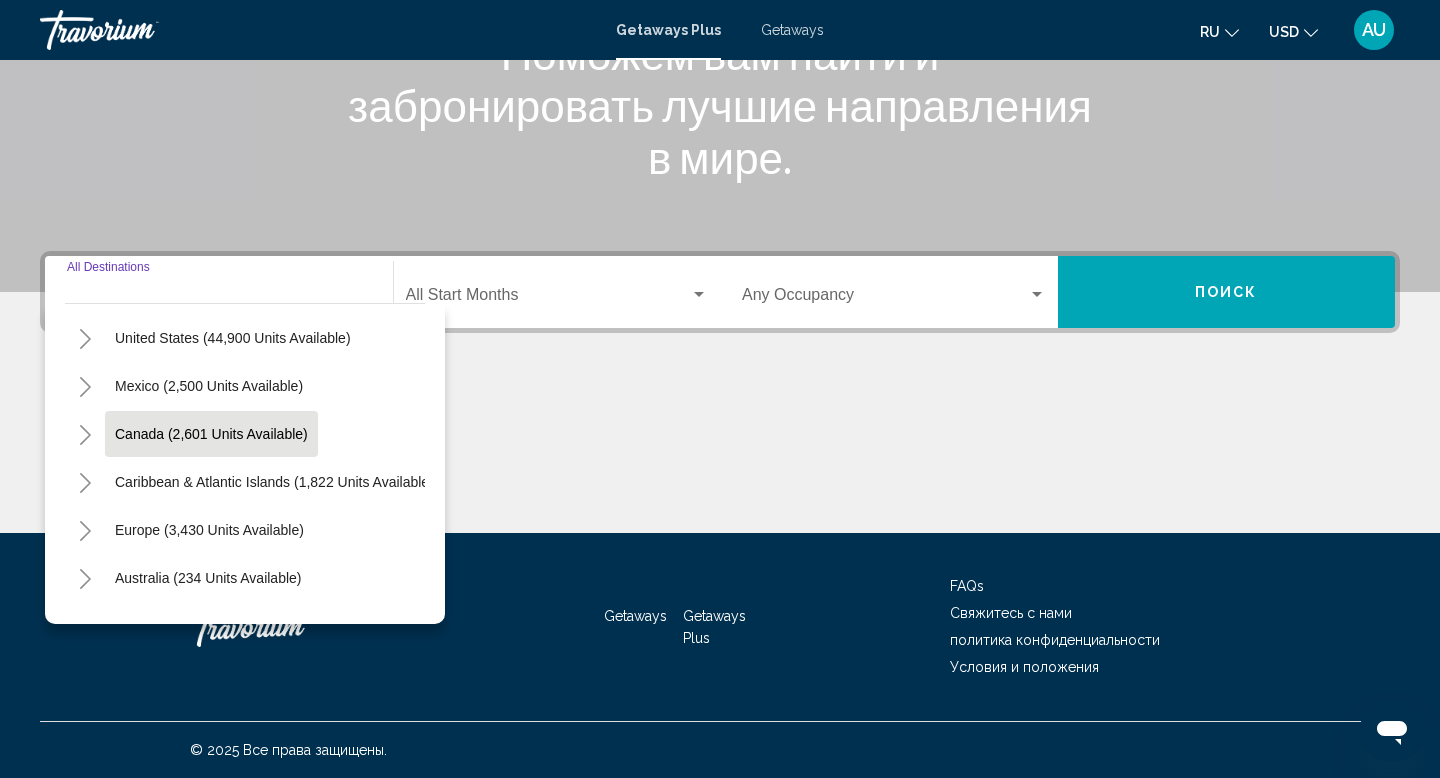scroll, scrollTop: 49, scrollLeft: 0, axis: vertical 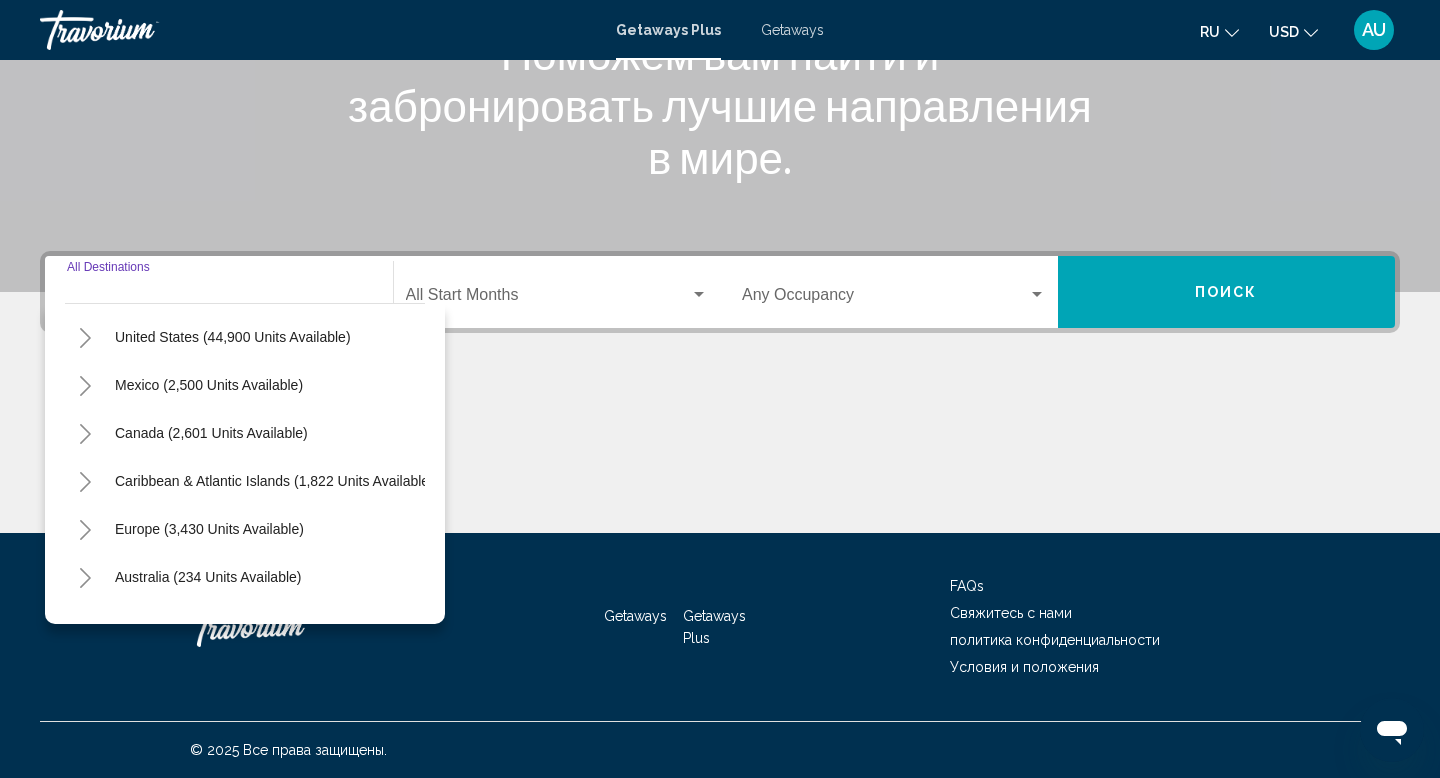 click 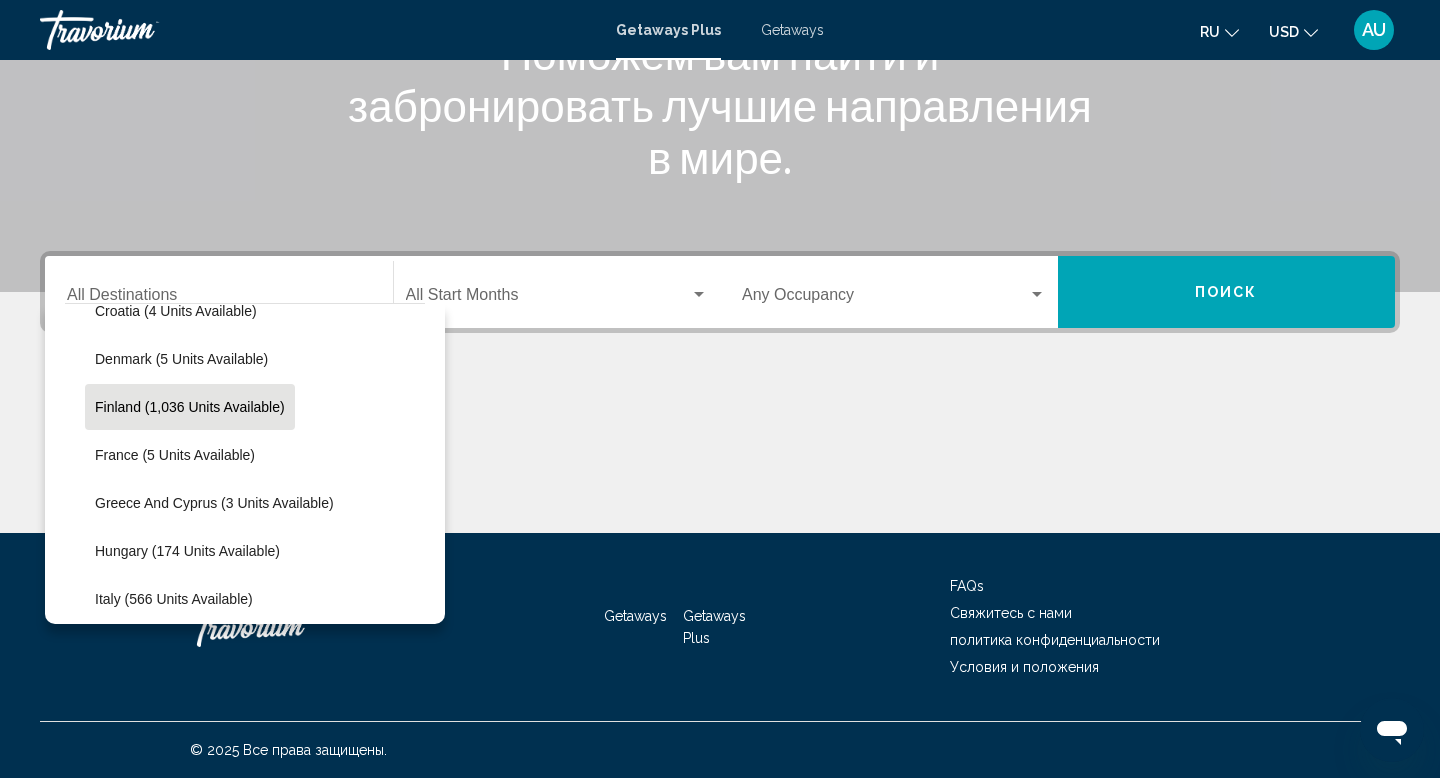 scroll, scrollTop: 412, scrollLeft: 0, axis: vertical 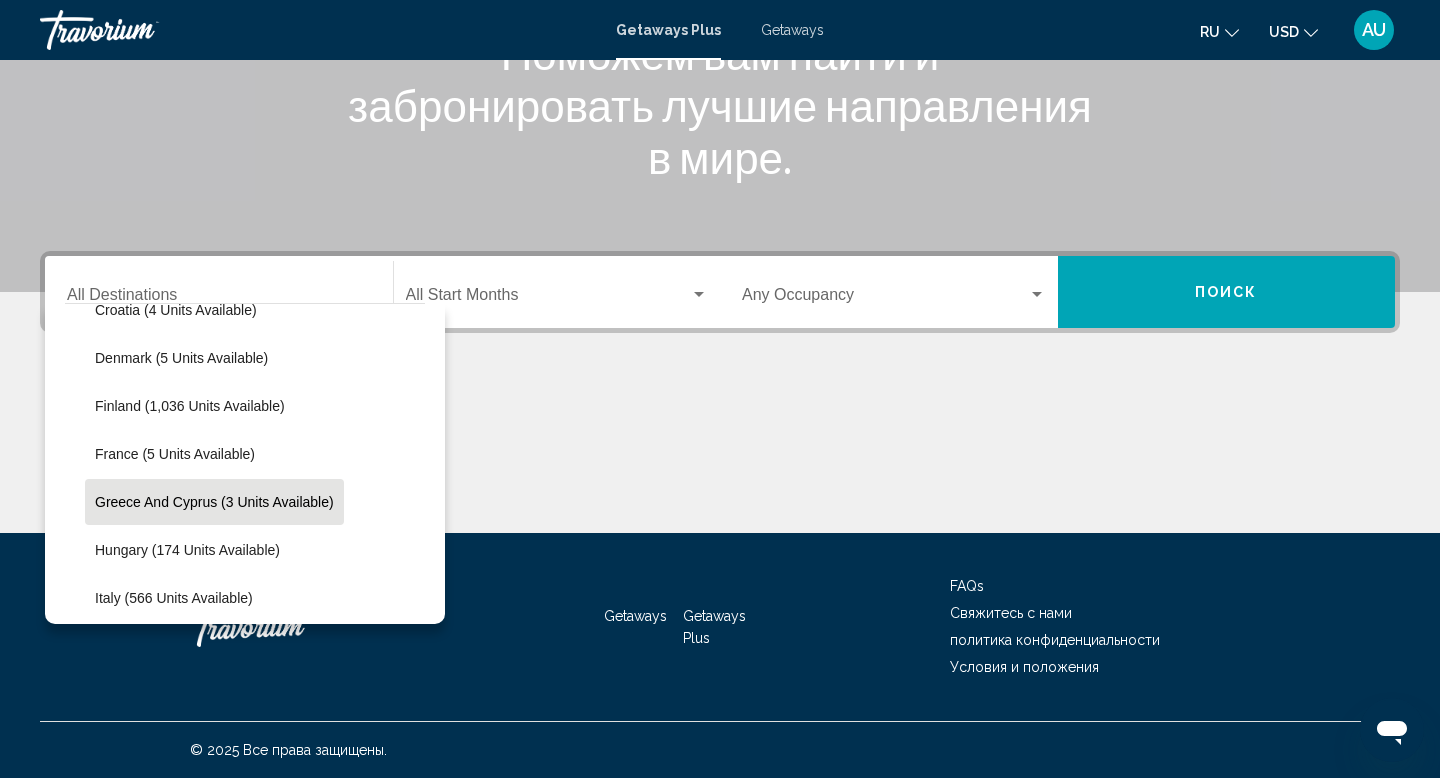 click on "Greece and Cyprus (3 units available)" 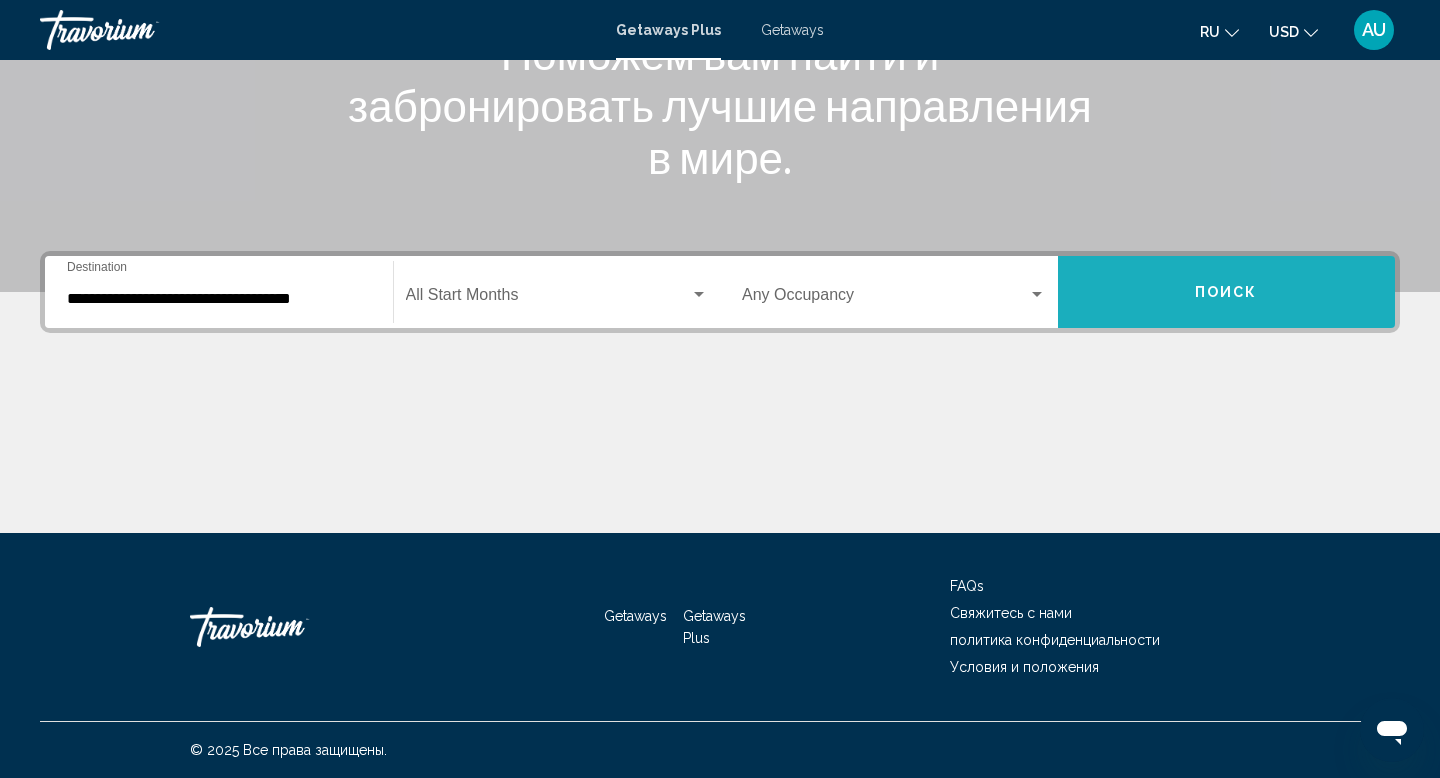 click on "Поиск" at bounding box center [1227, 292] 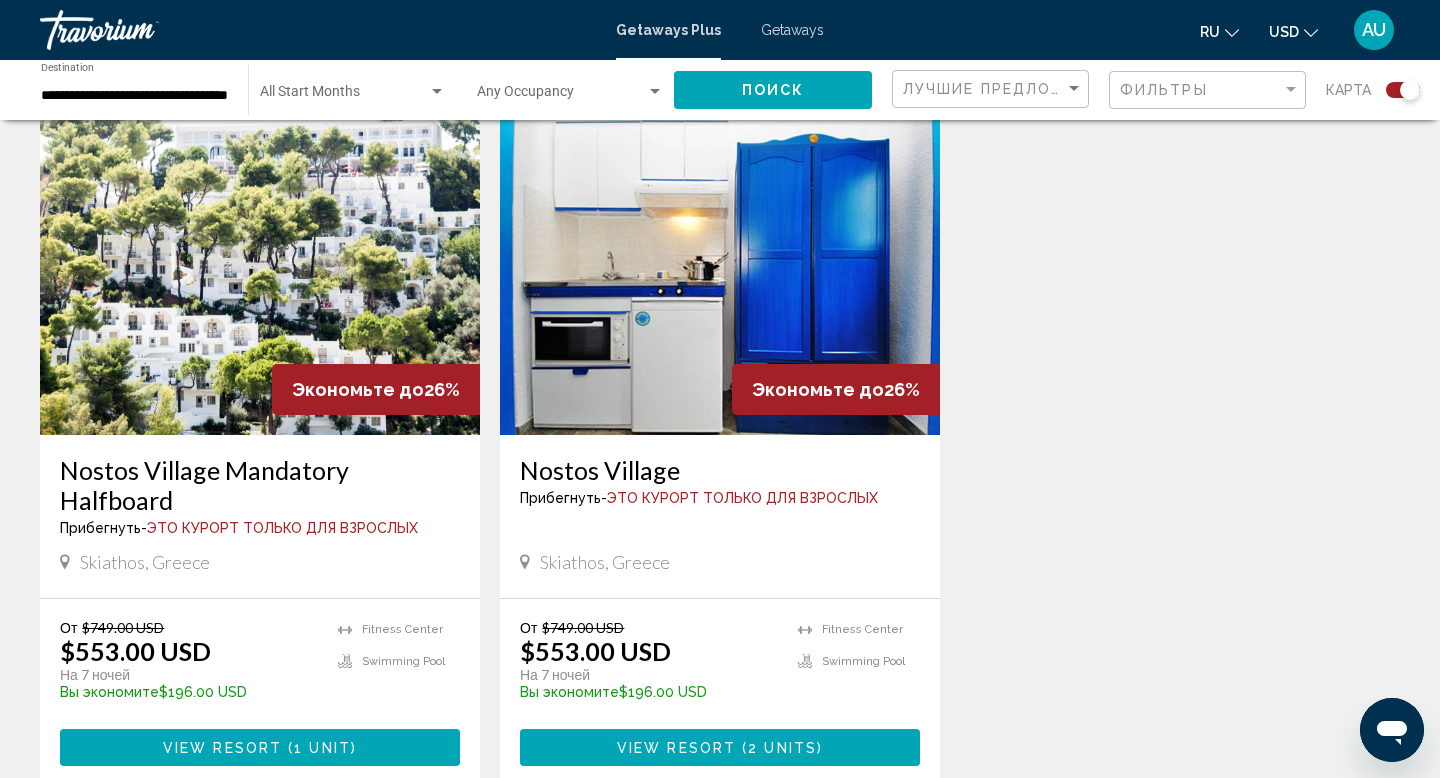 scroll, scrollTop: 713, scrollLeft: 0, axis: vertical 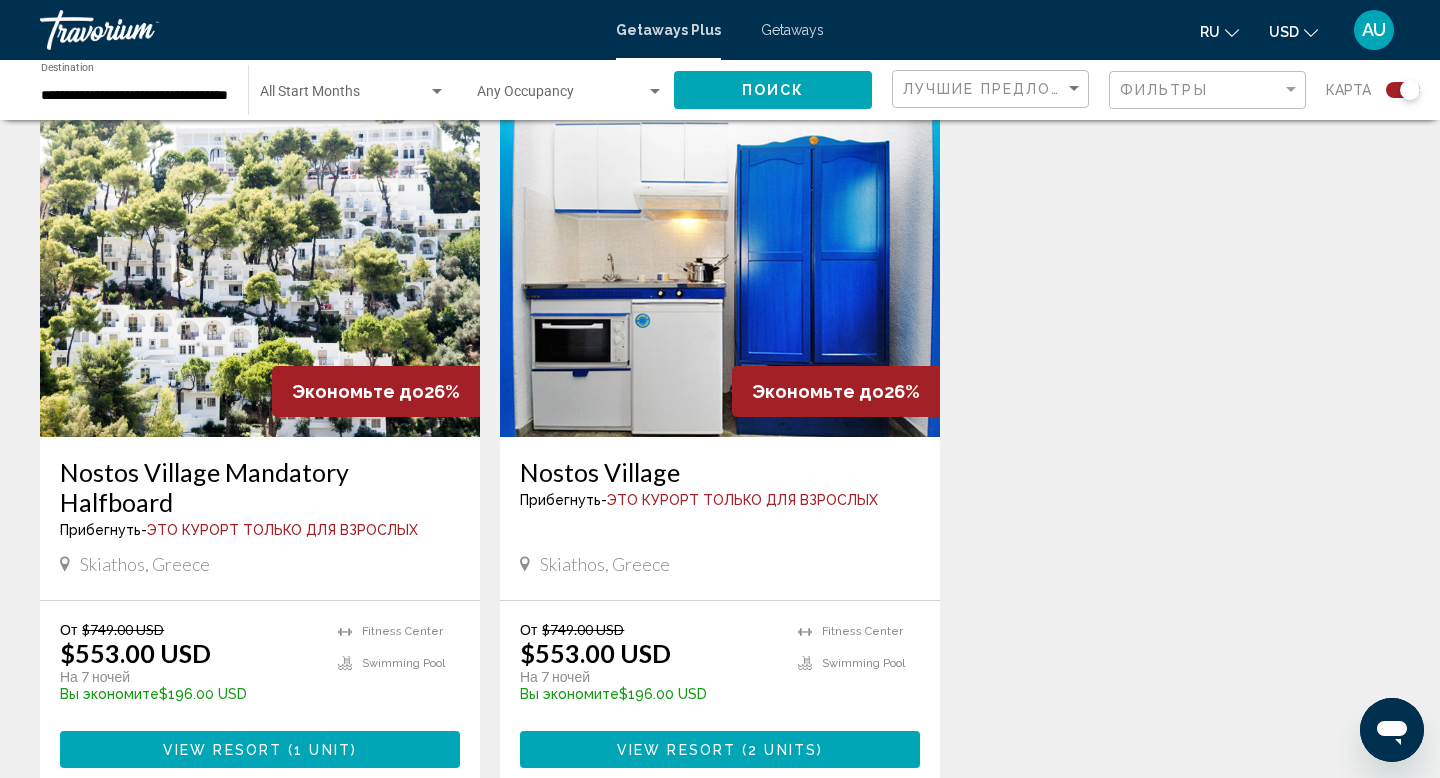 click at bounding box center (260, 277) 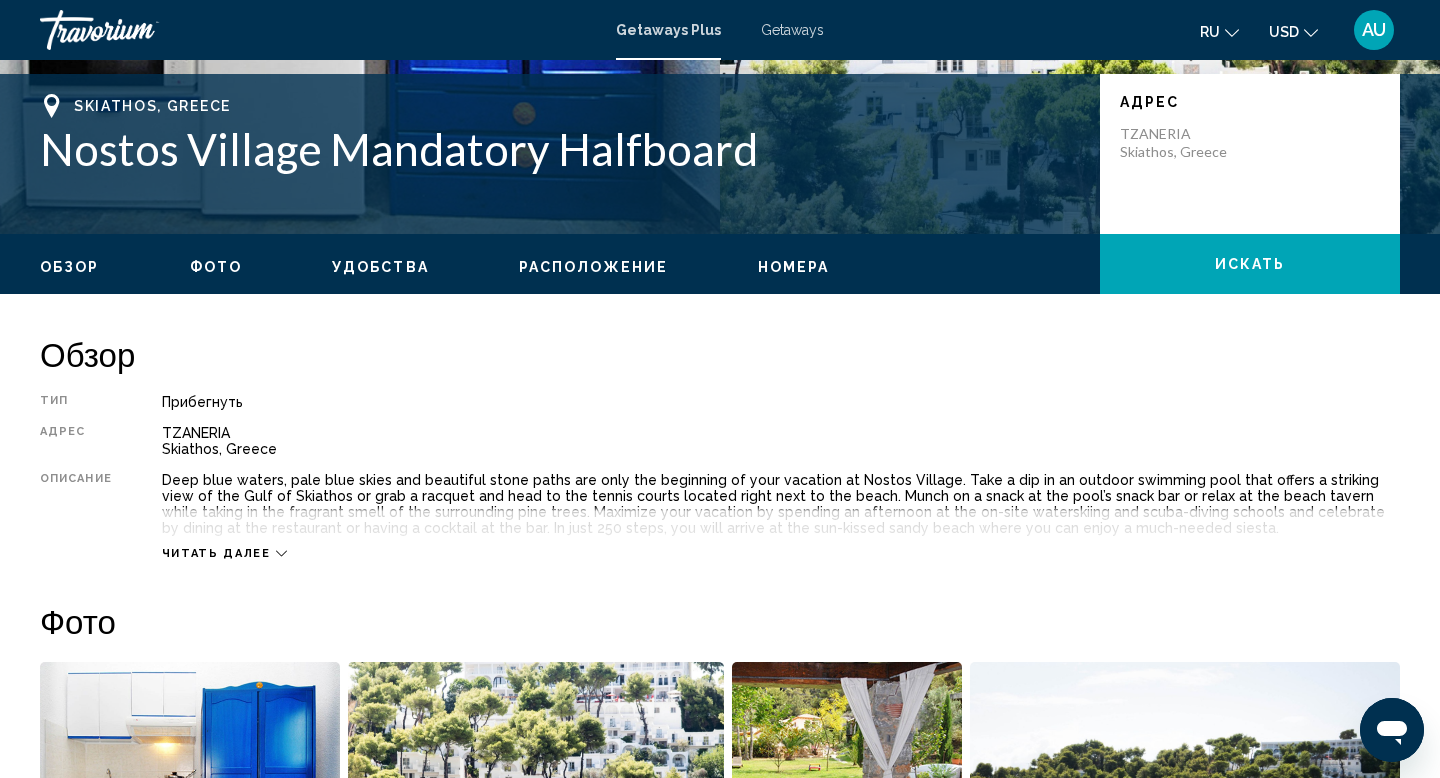 scroll, scrollTop: 502, scrollLeft: 0, axis: vertical 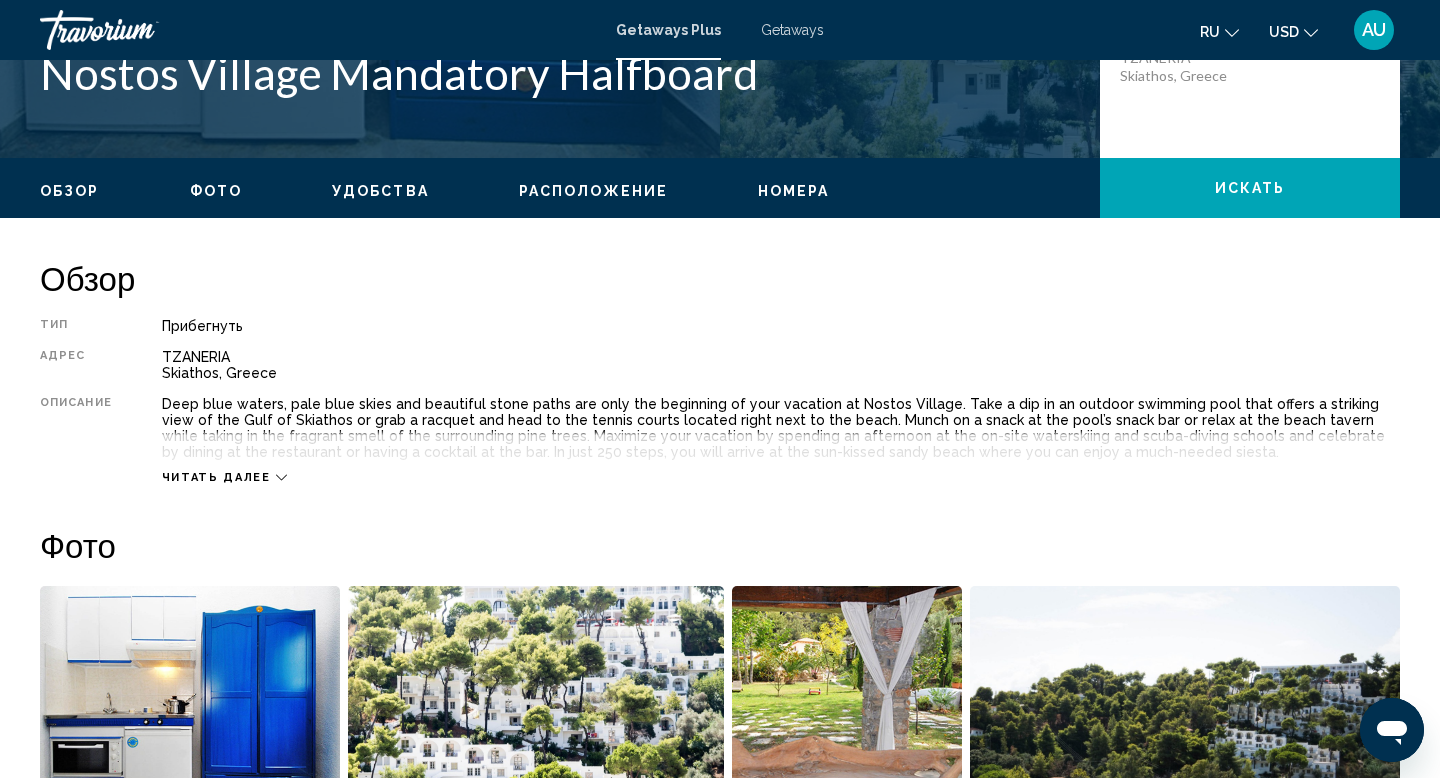 click 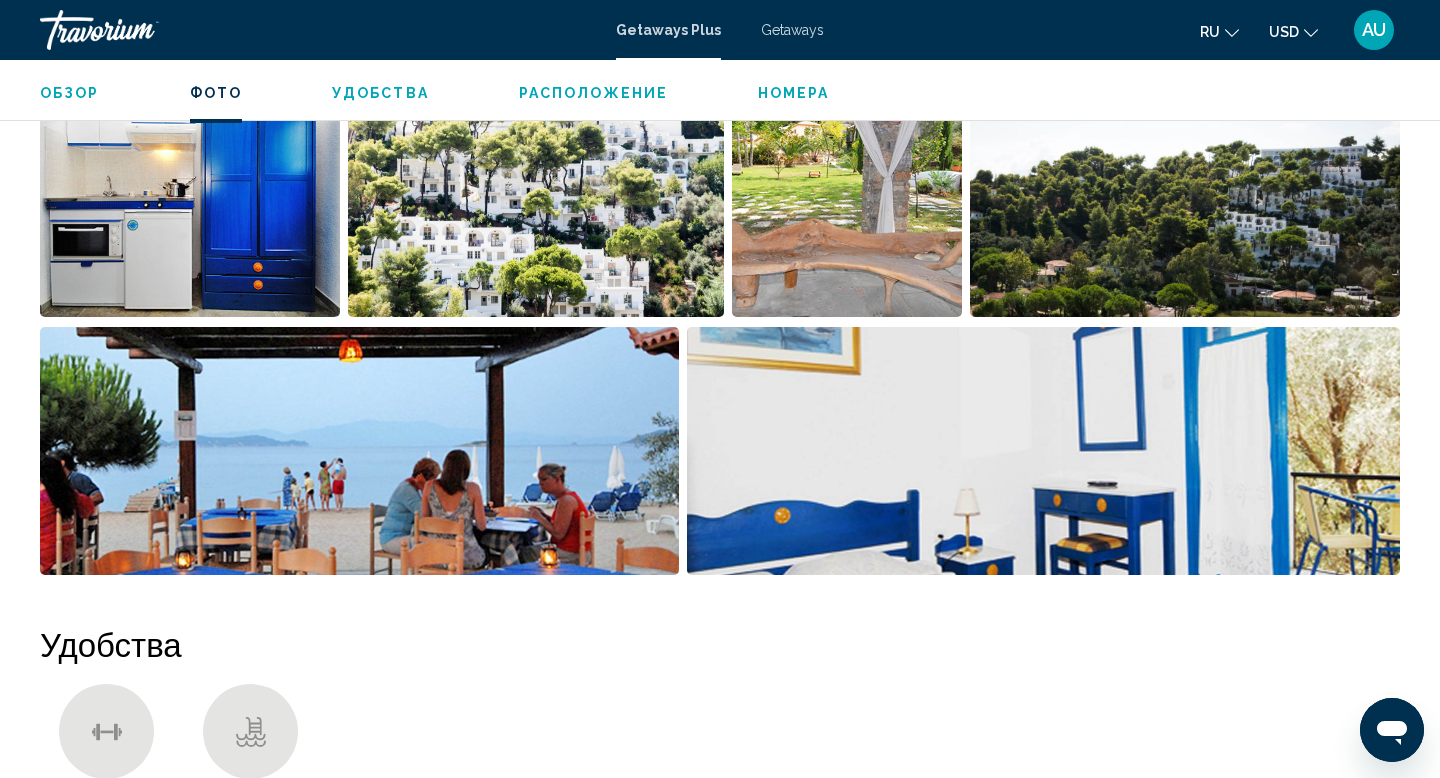 scroll, scrollTop: 1023, scrollLeft: 0, axis: vertical 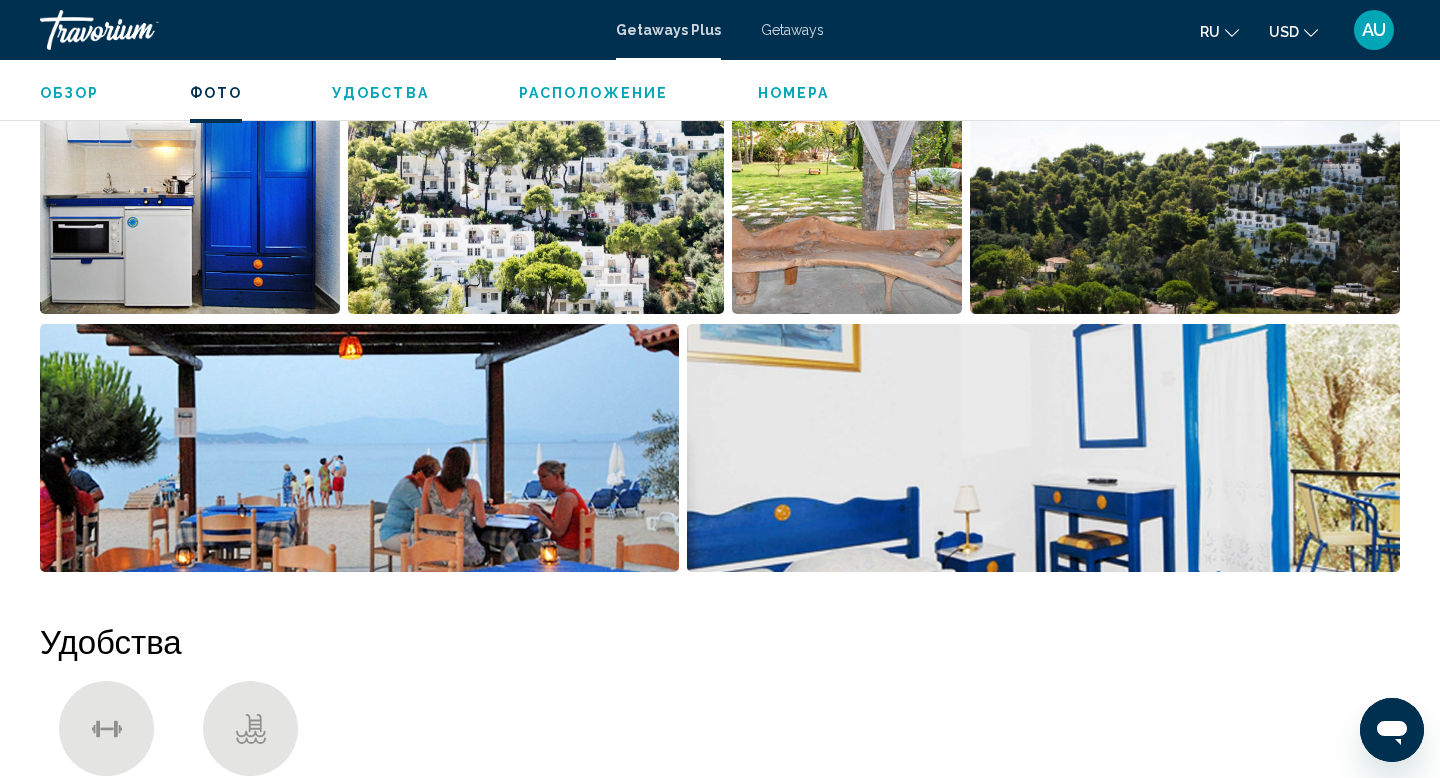 click at bounding box center [535, 190] 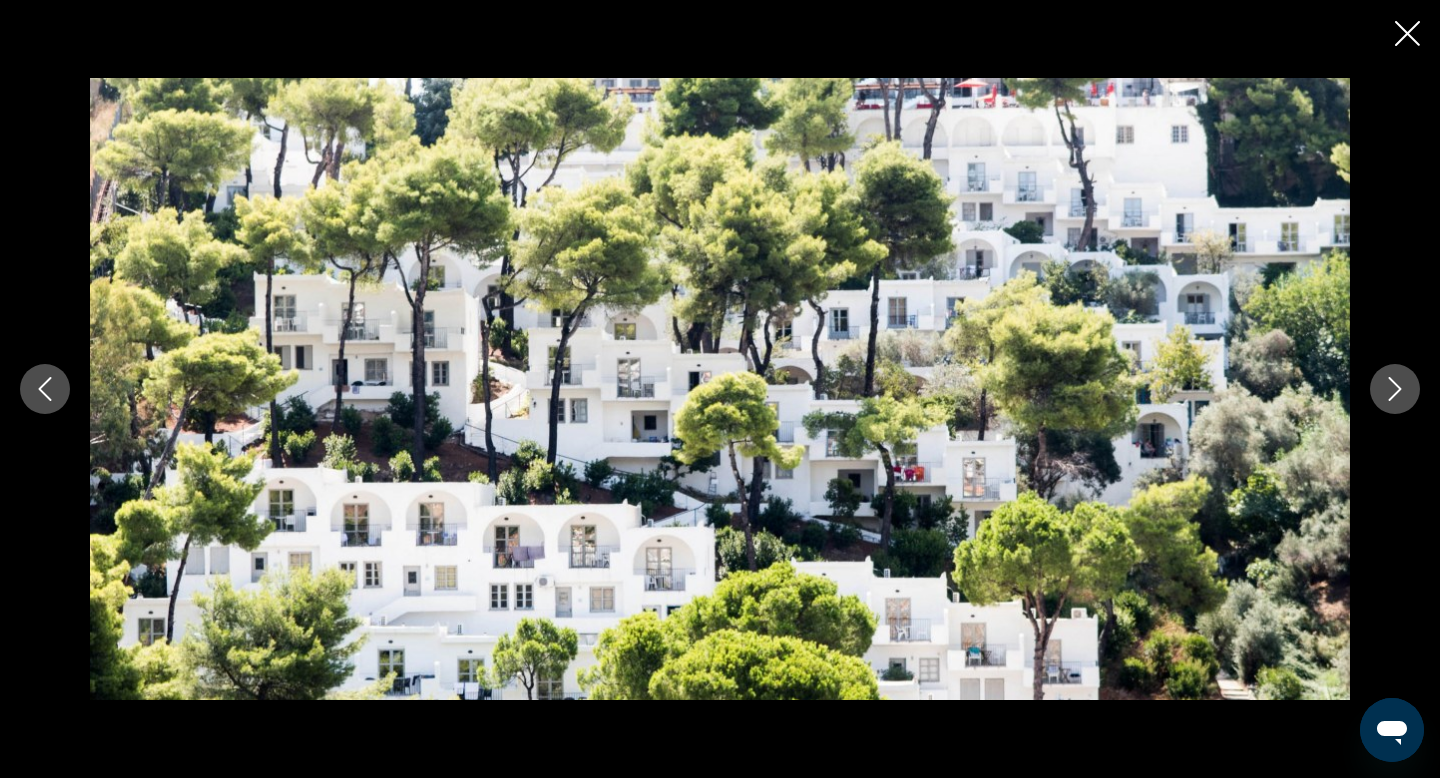 click 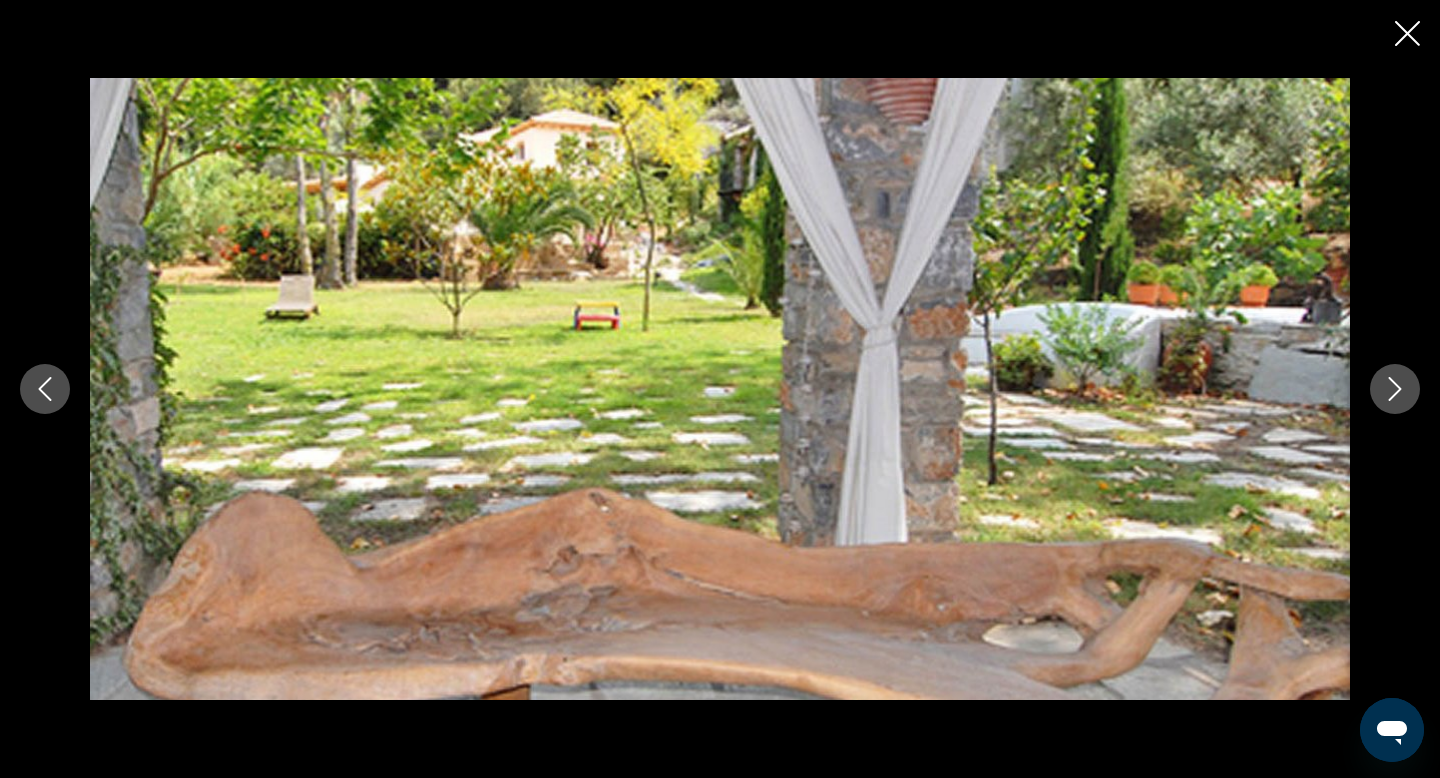 click 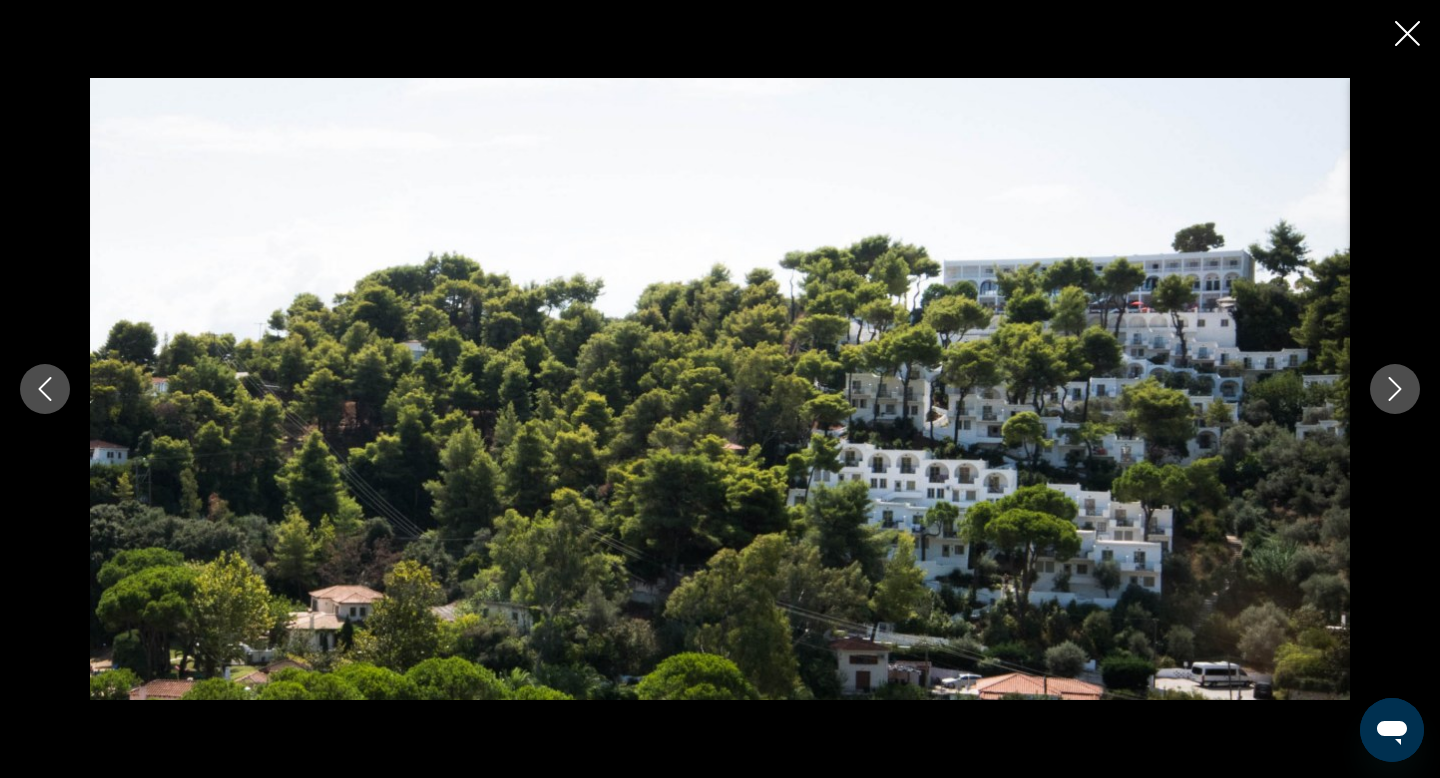 click 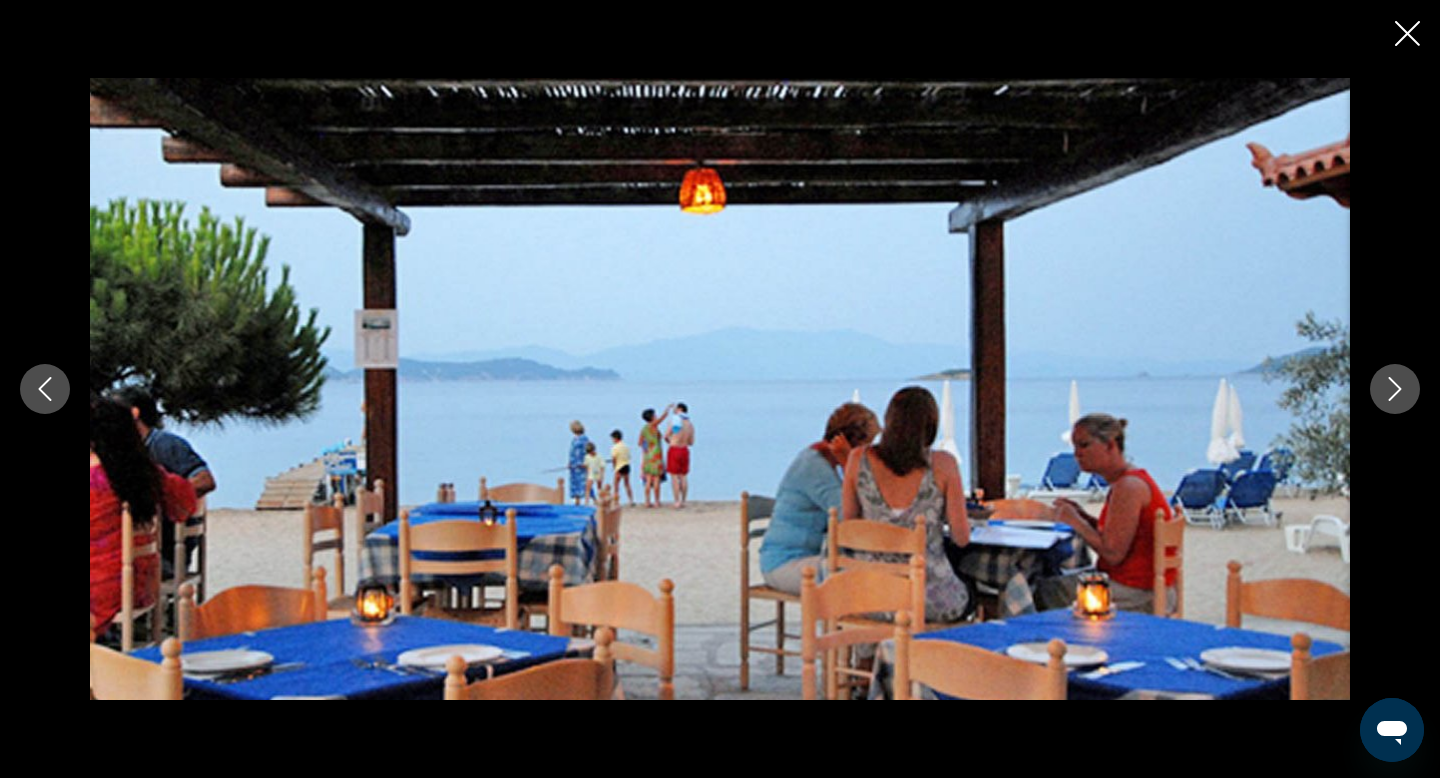 click 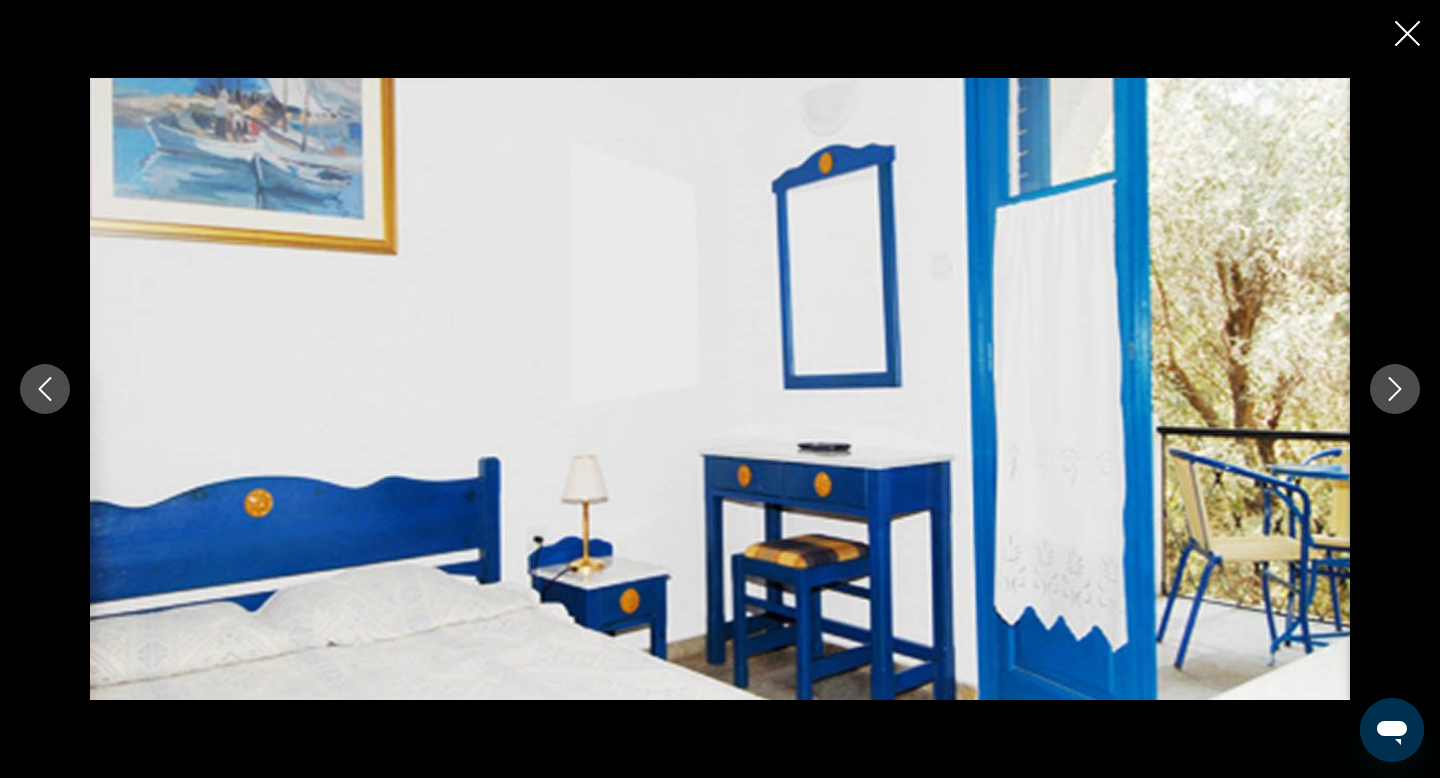 click 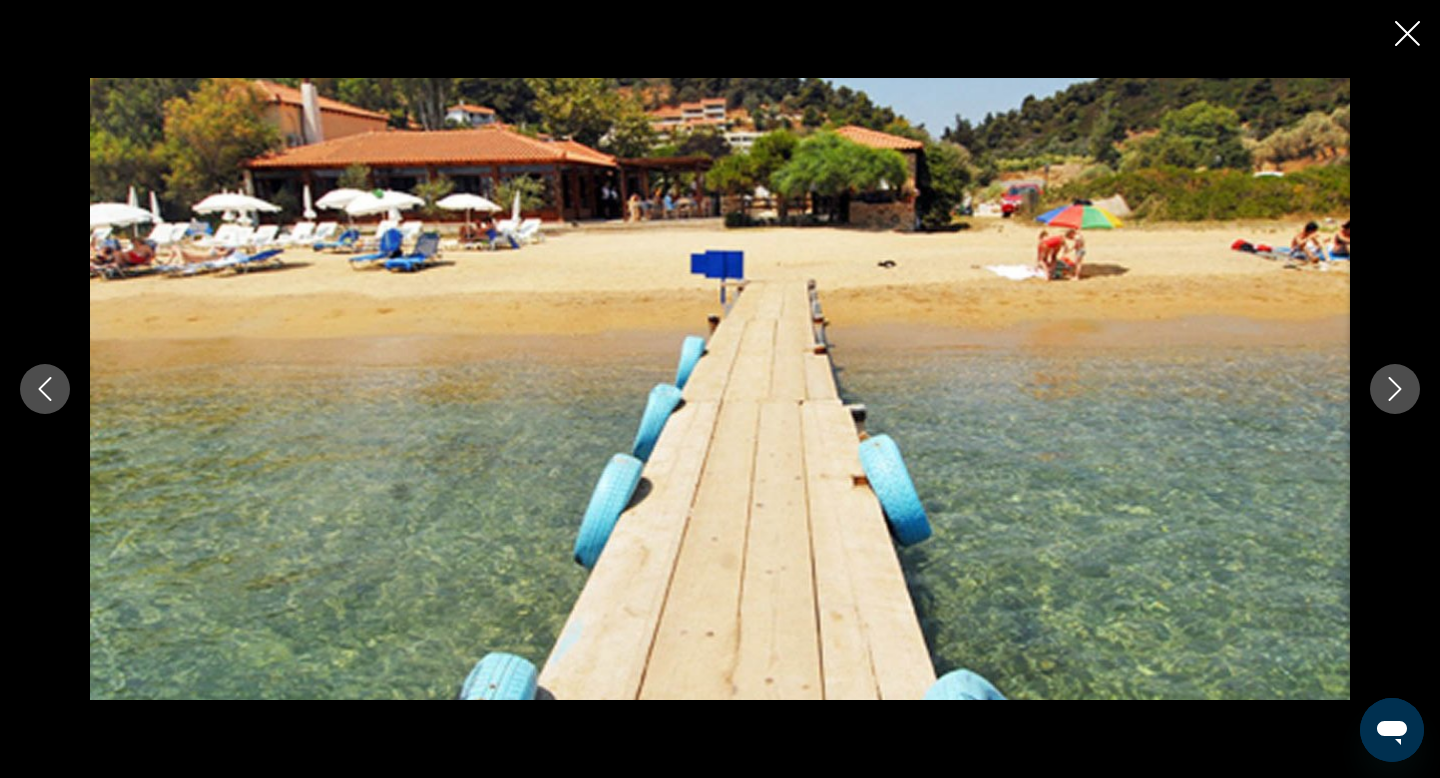 click 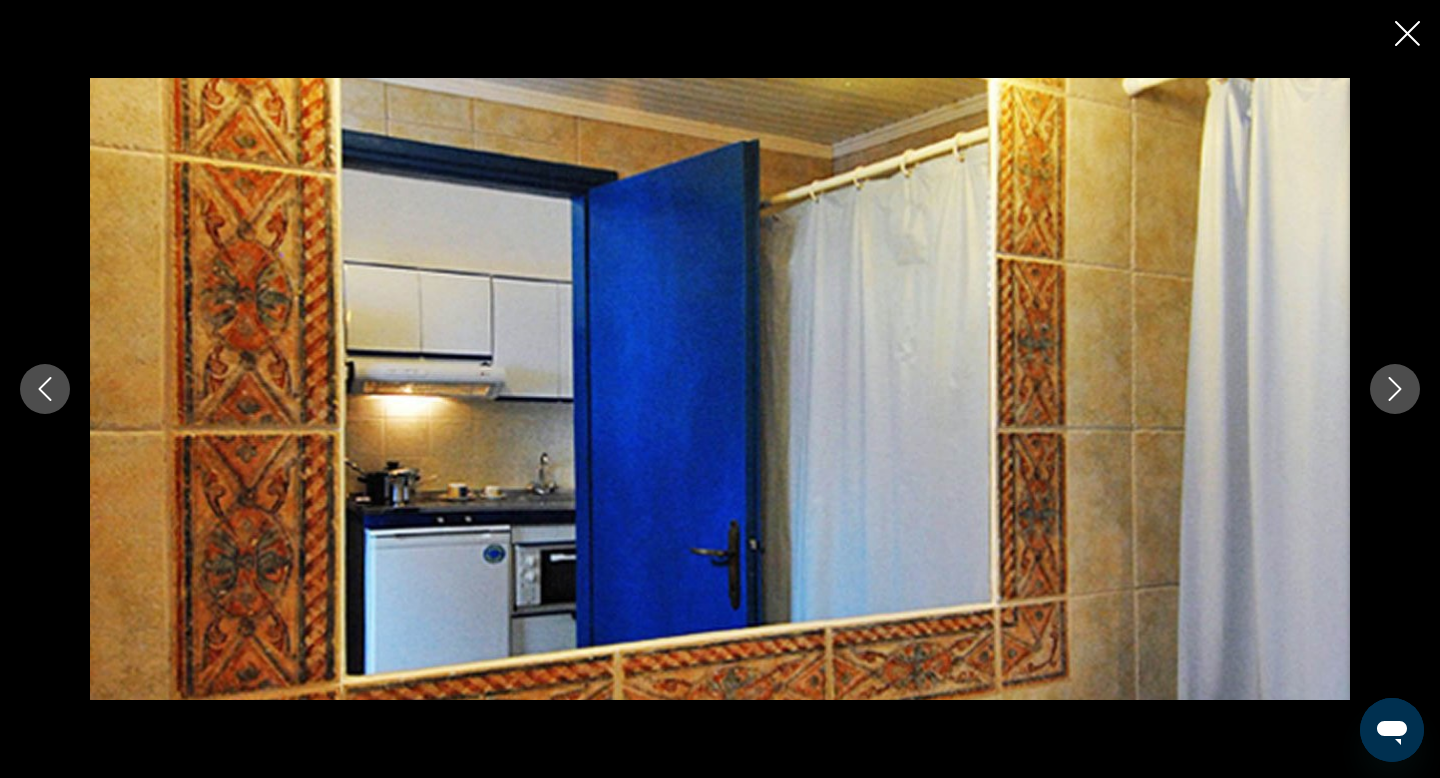 click 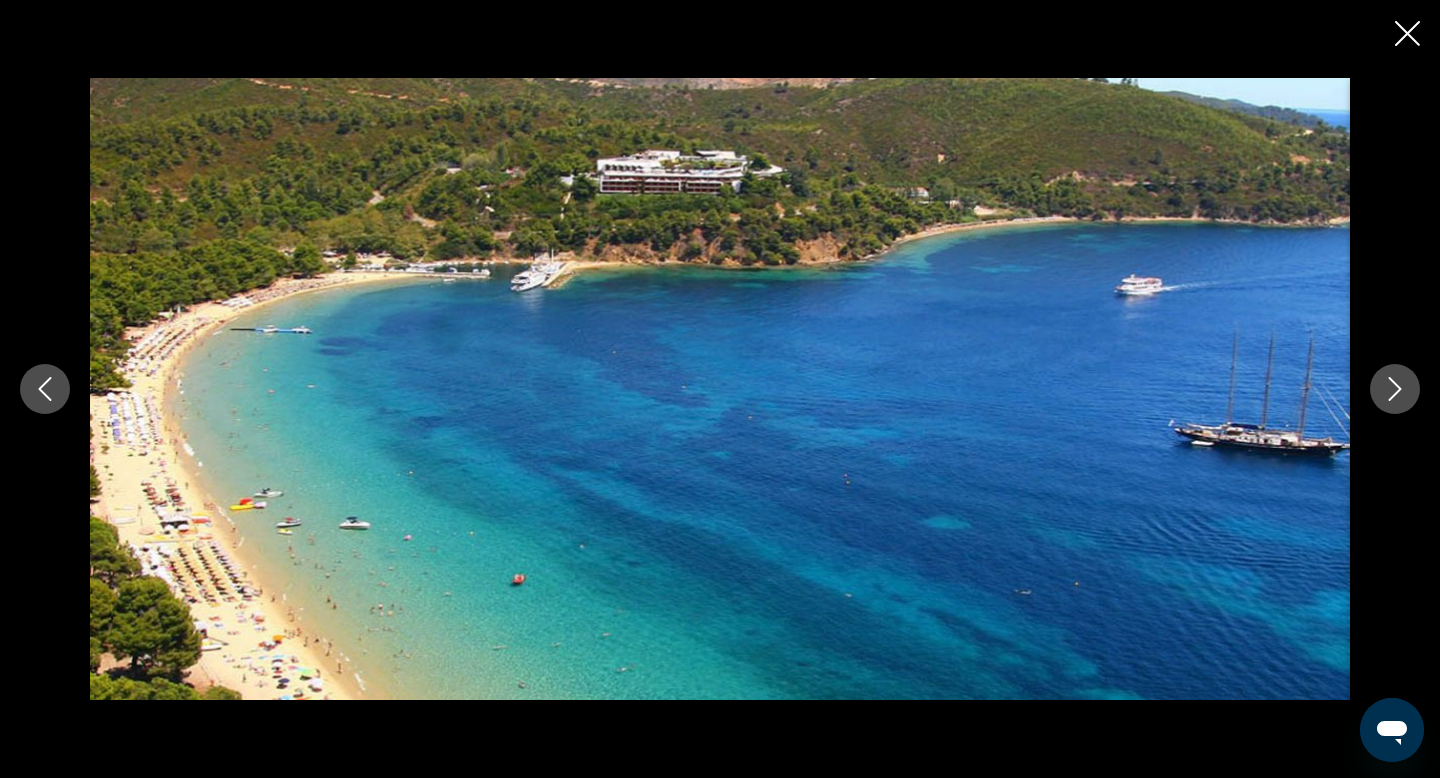 click 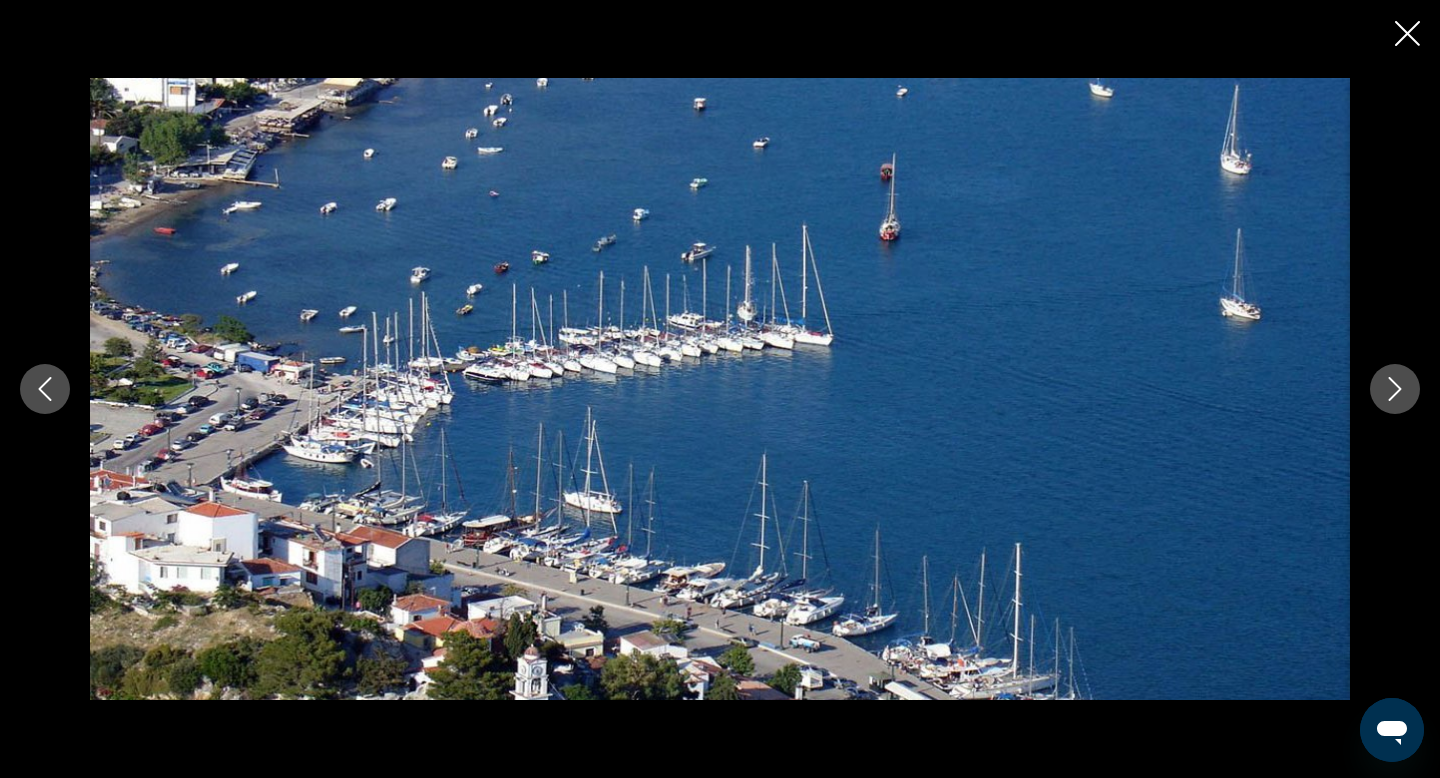 click 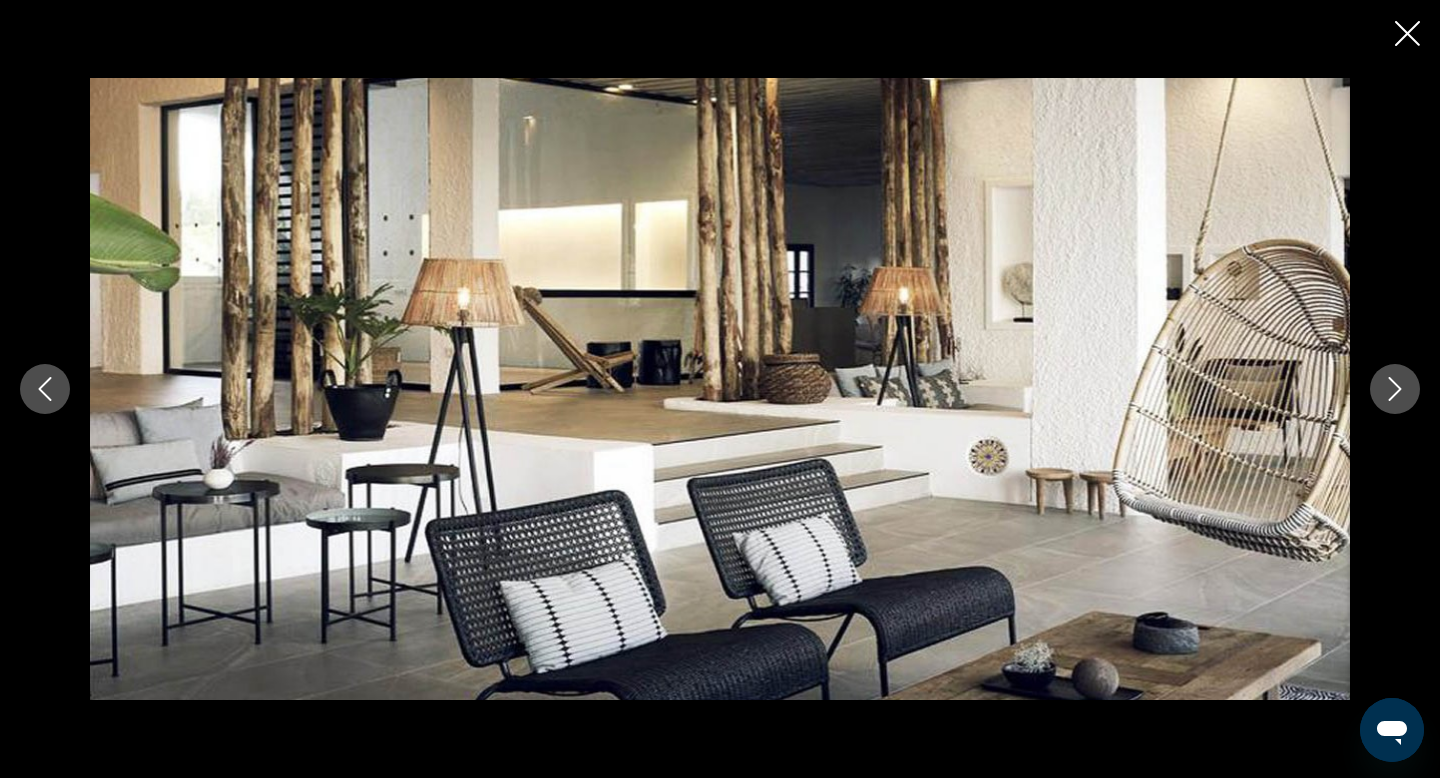 click 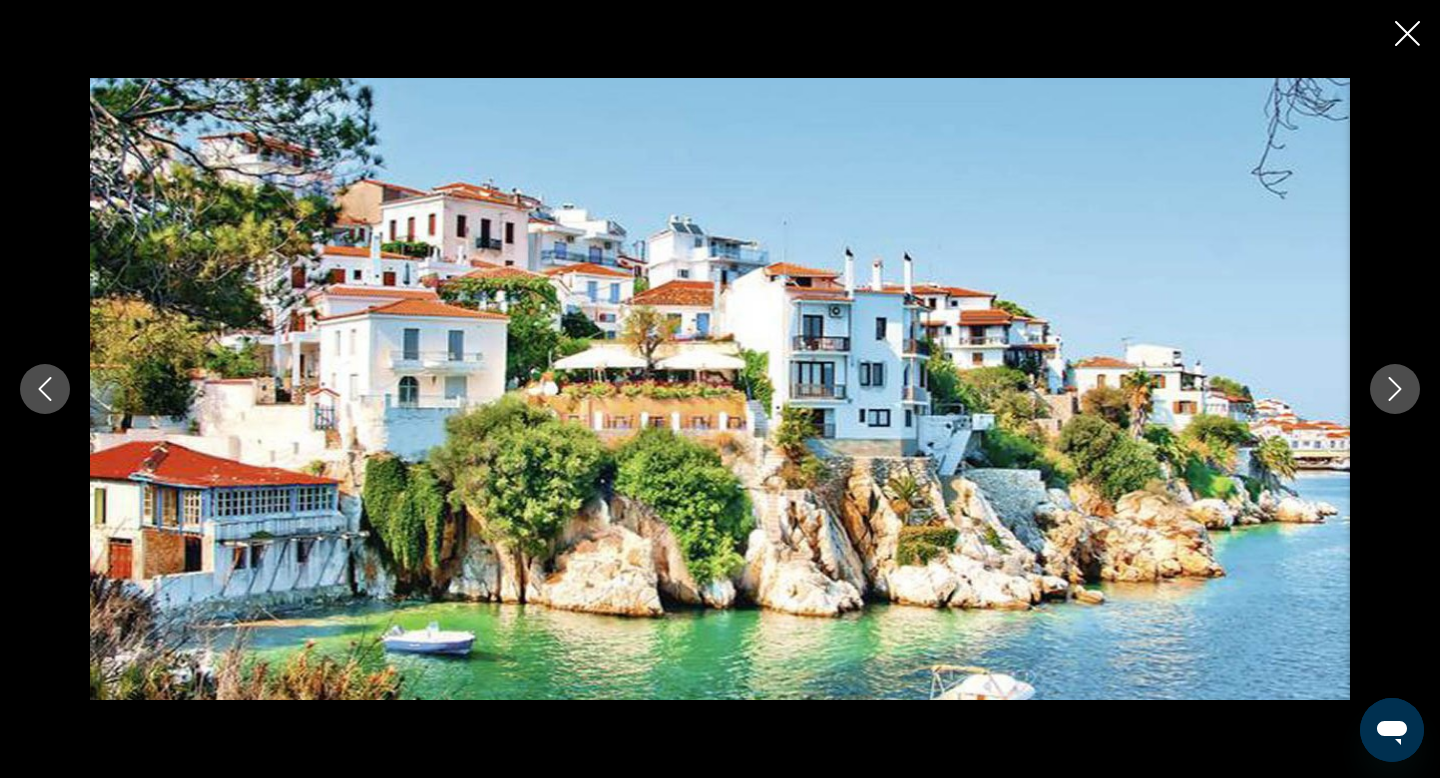 click 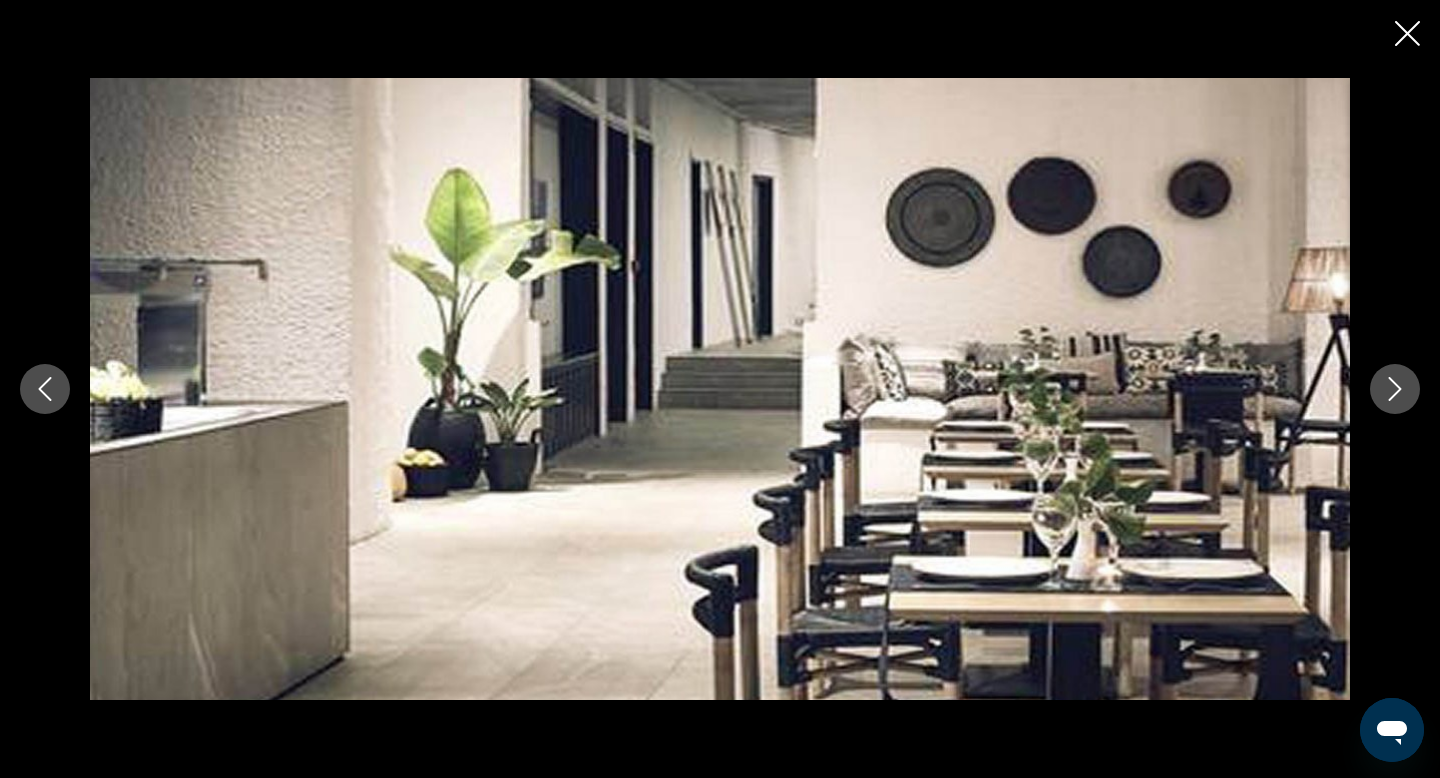 click 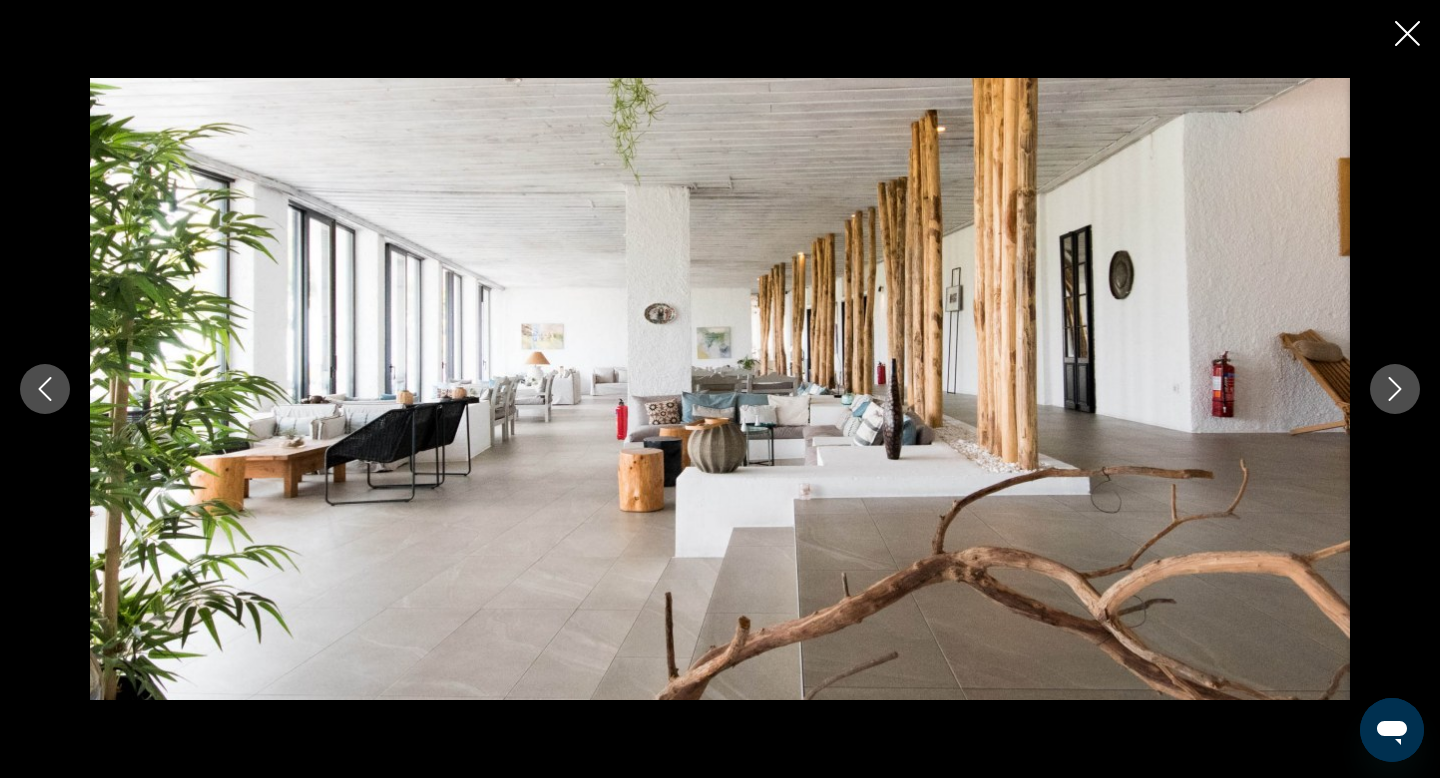 click 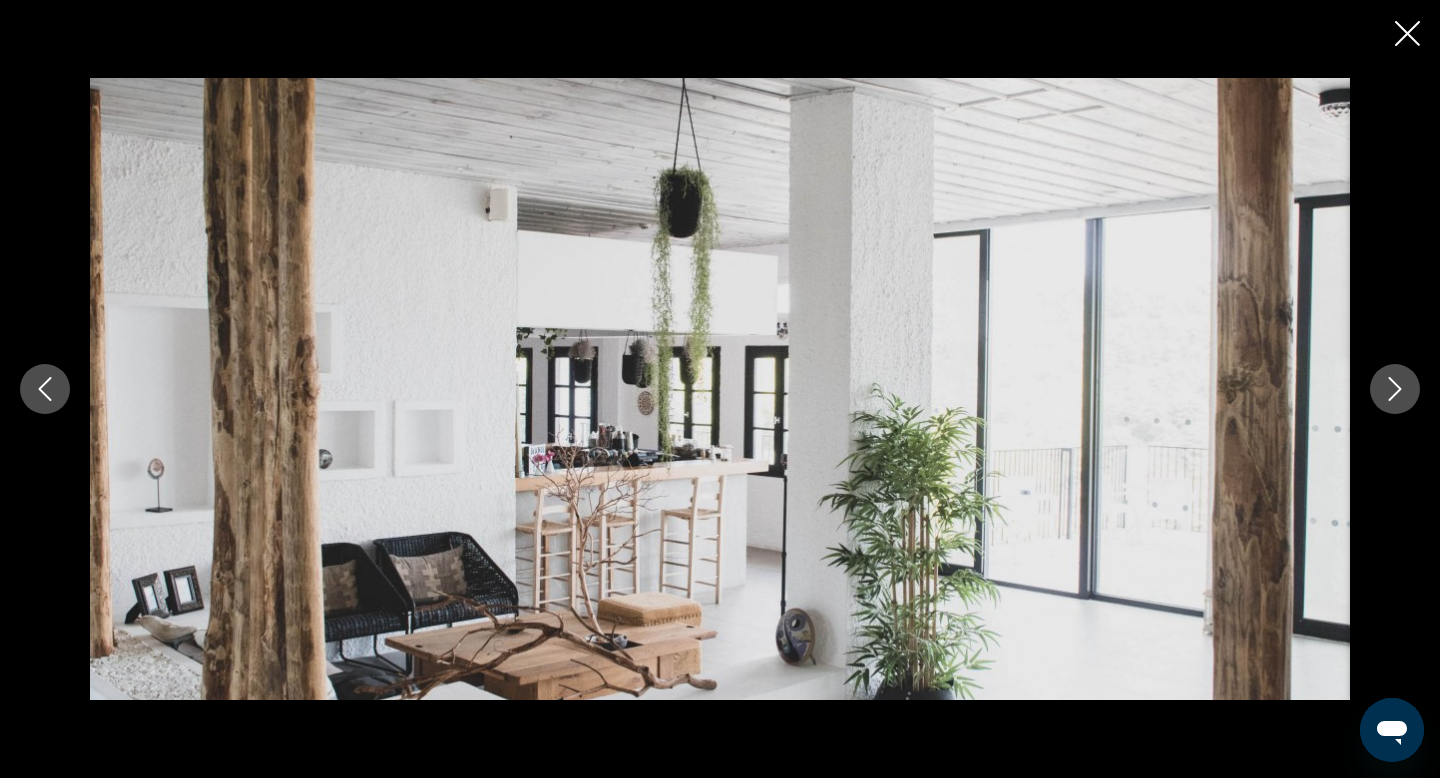 click 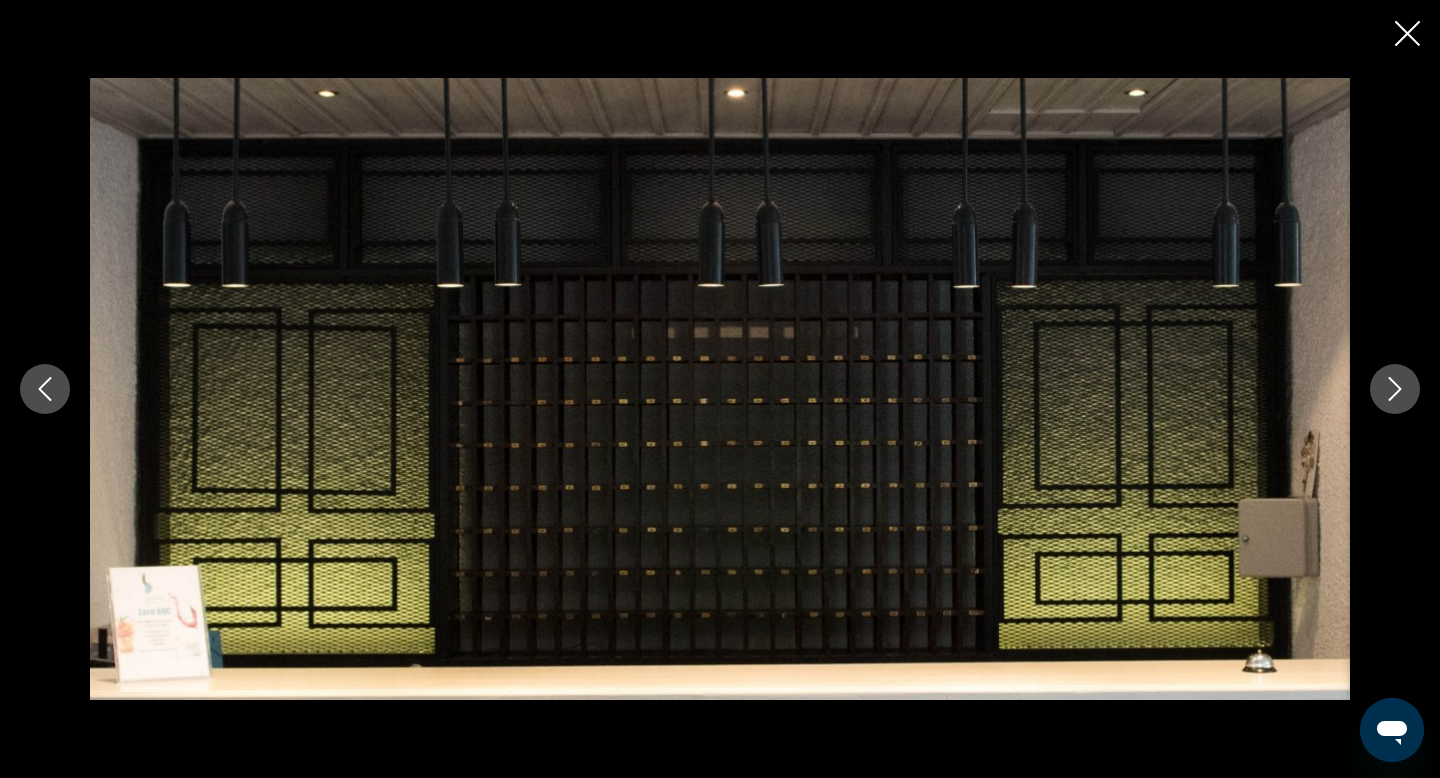 click 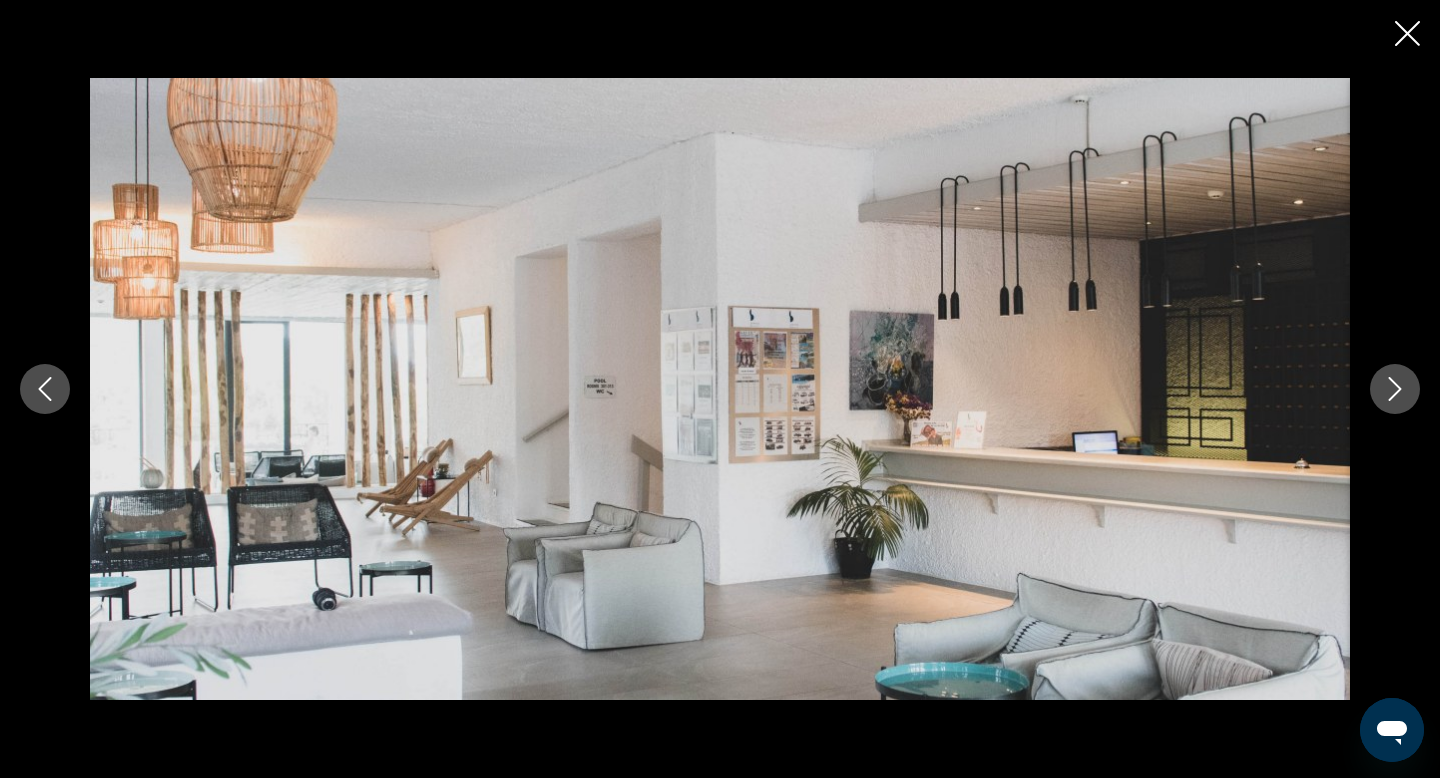 click 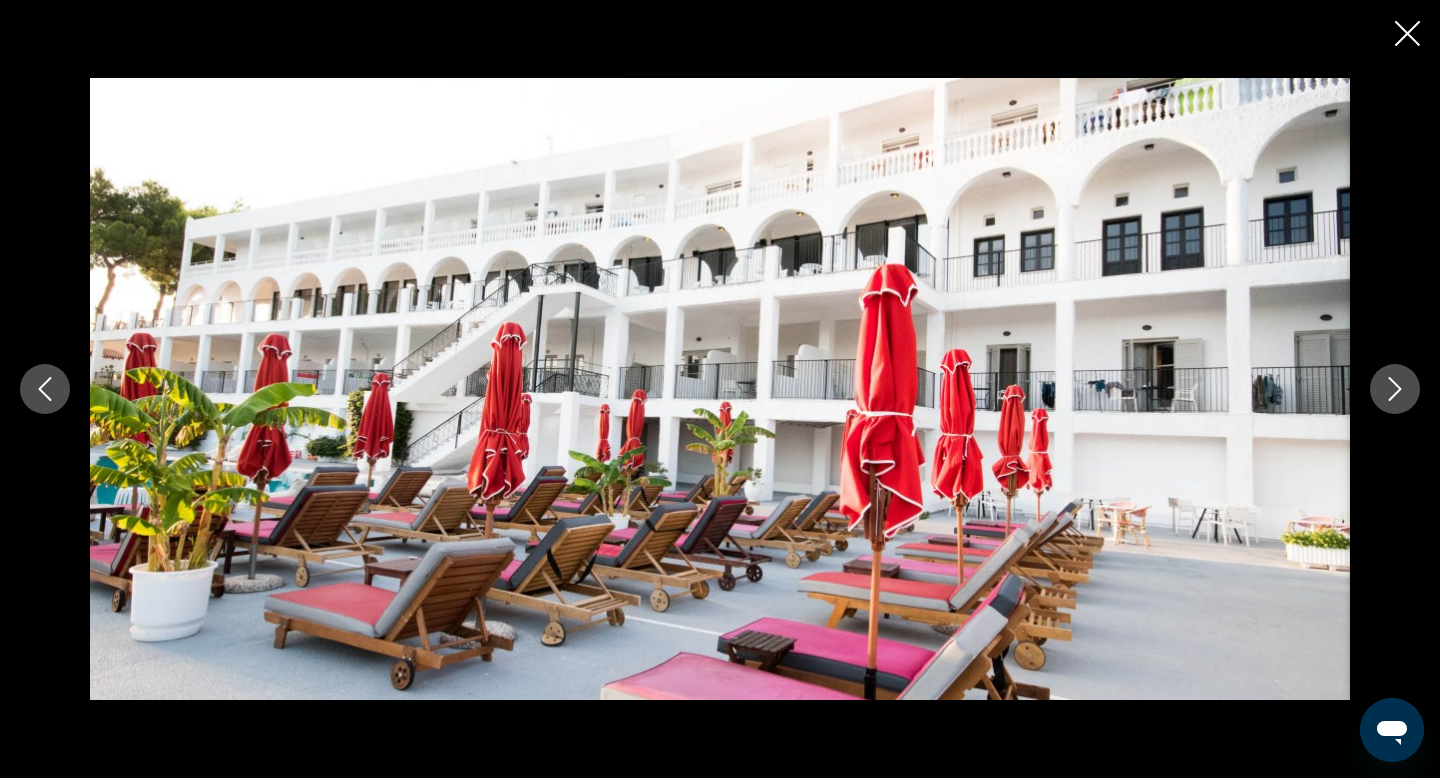 click 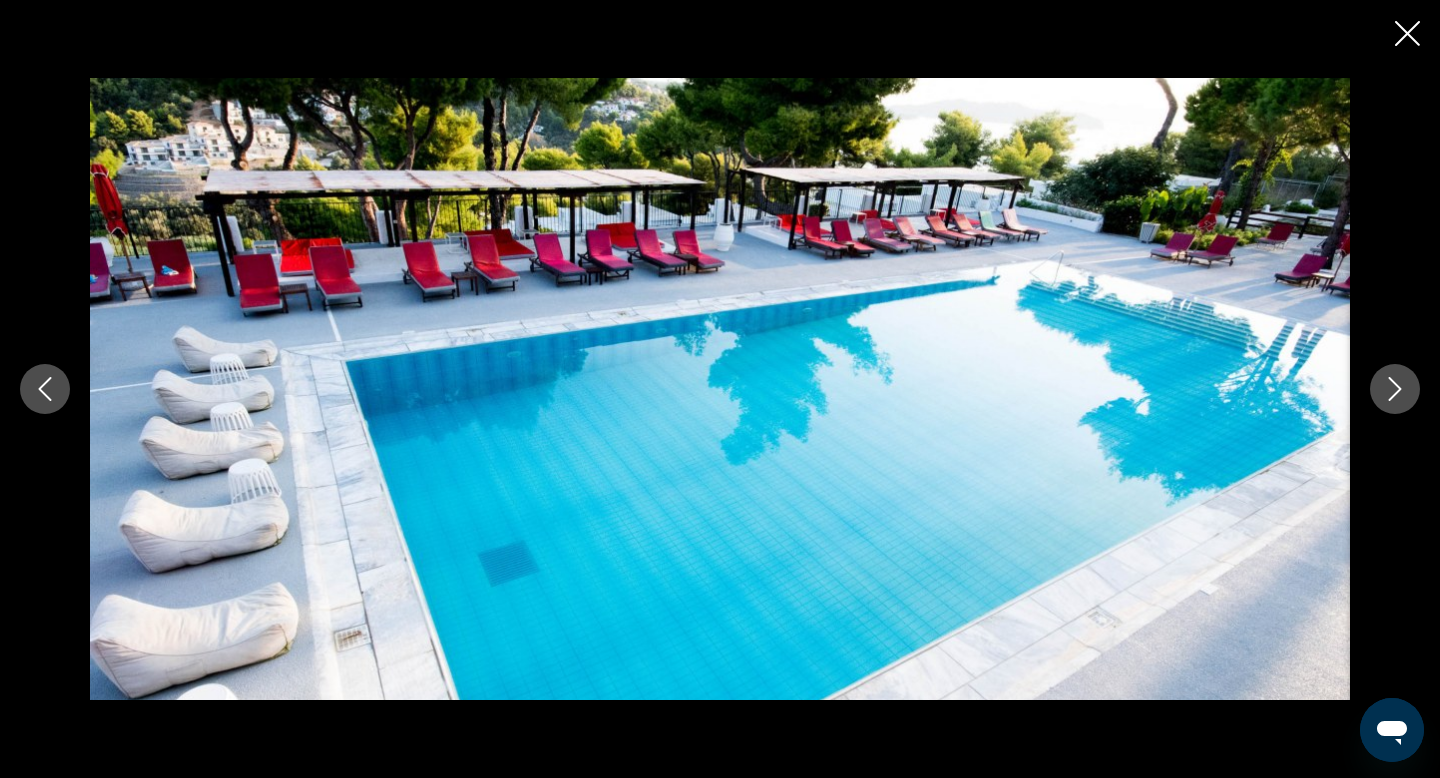 click 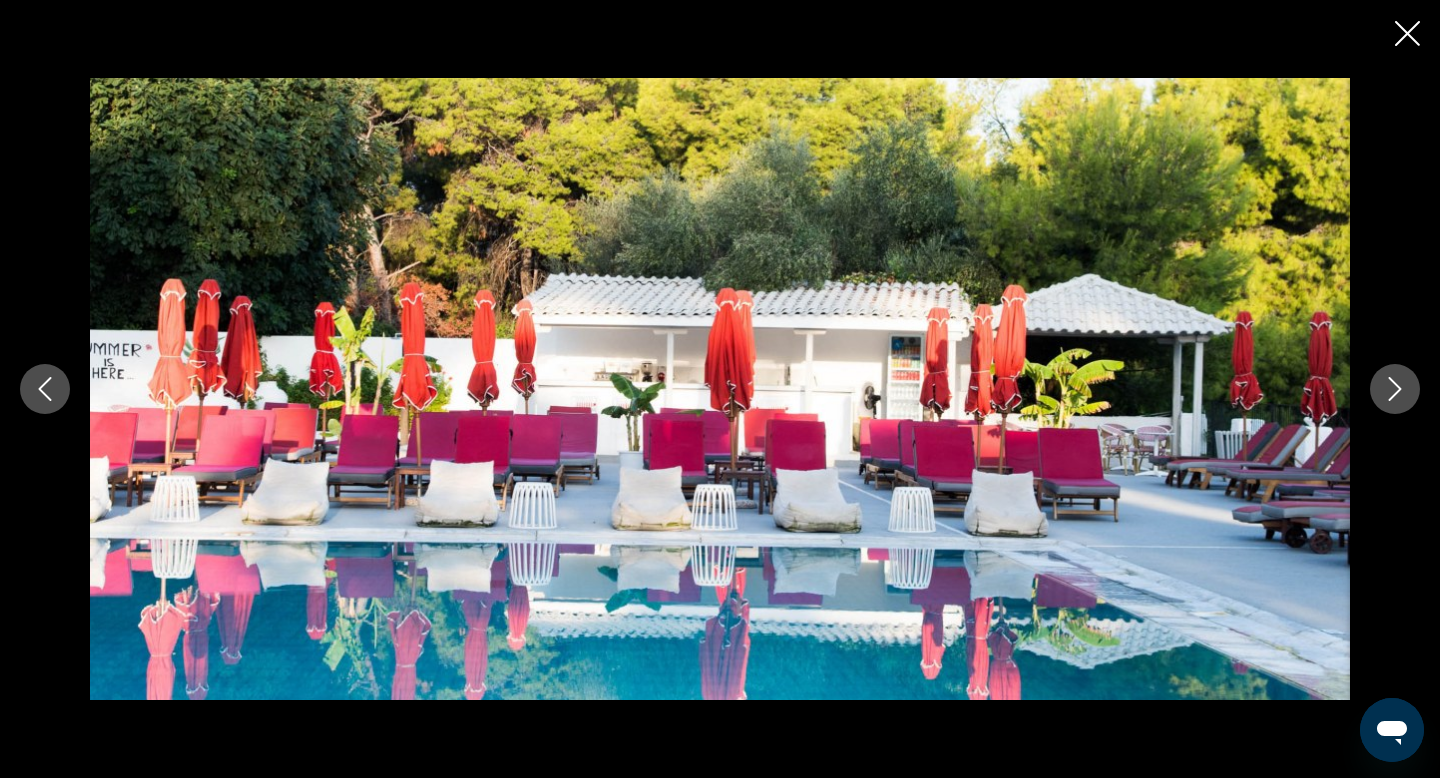 click 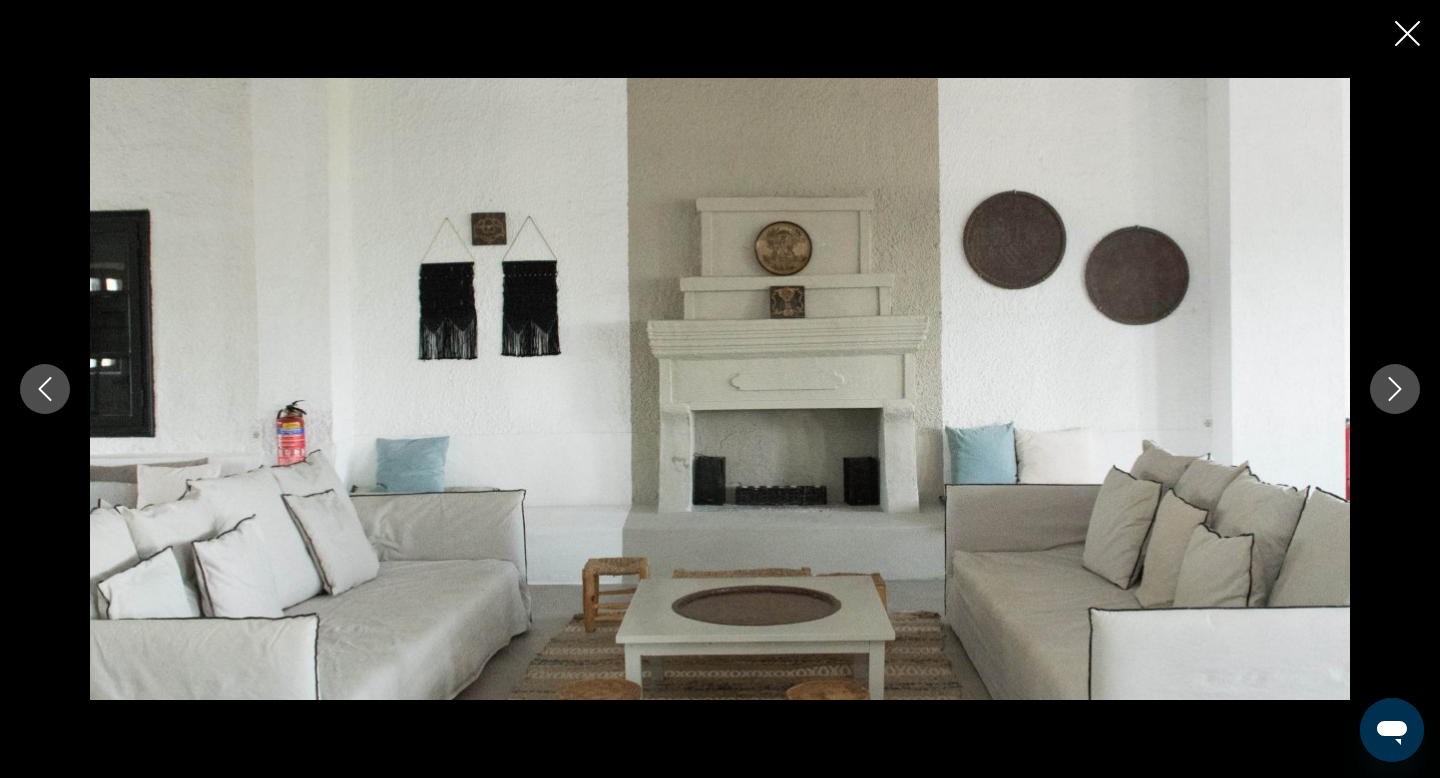 click 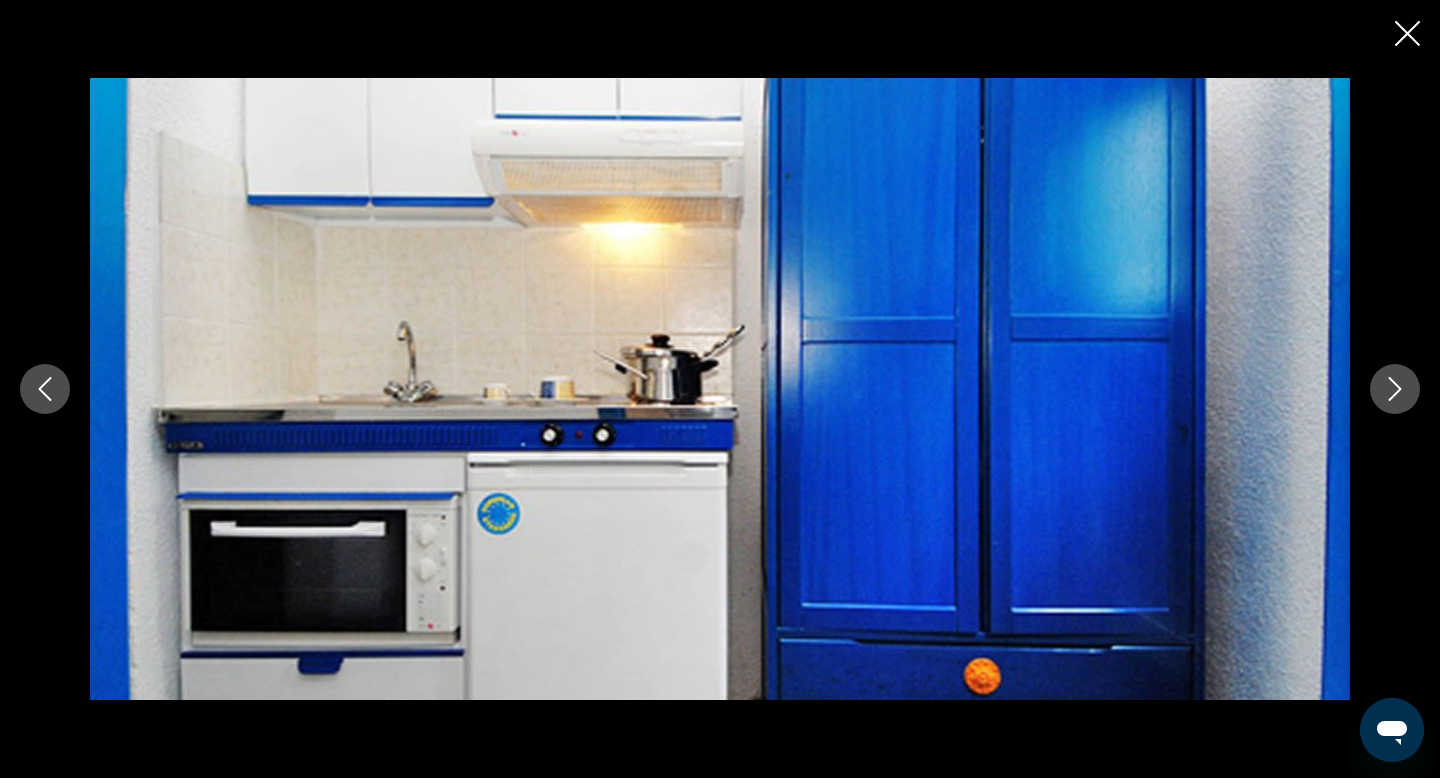 click 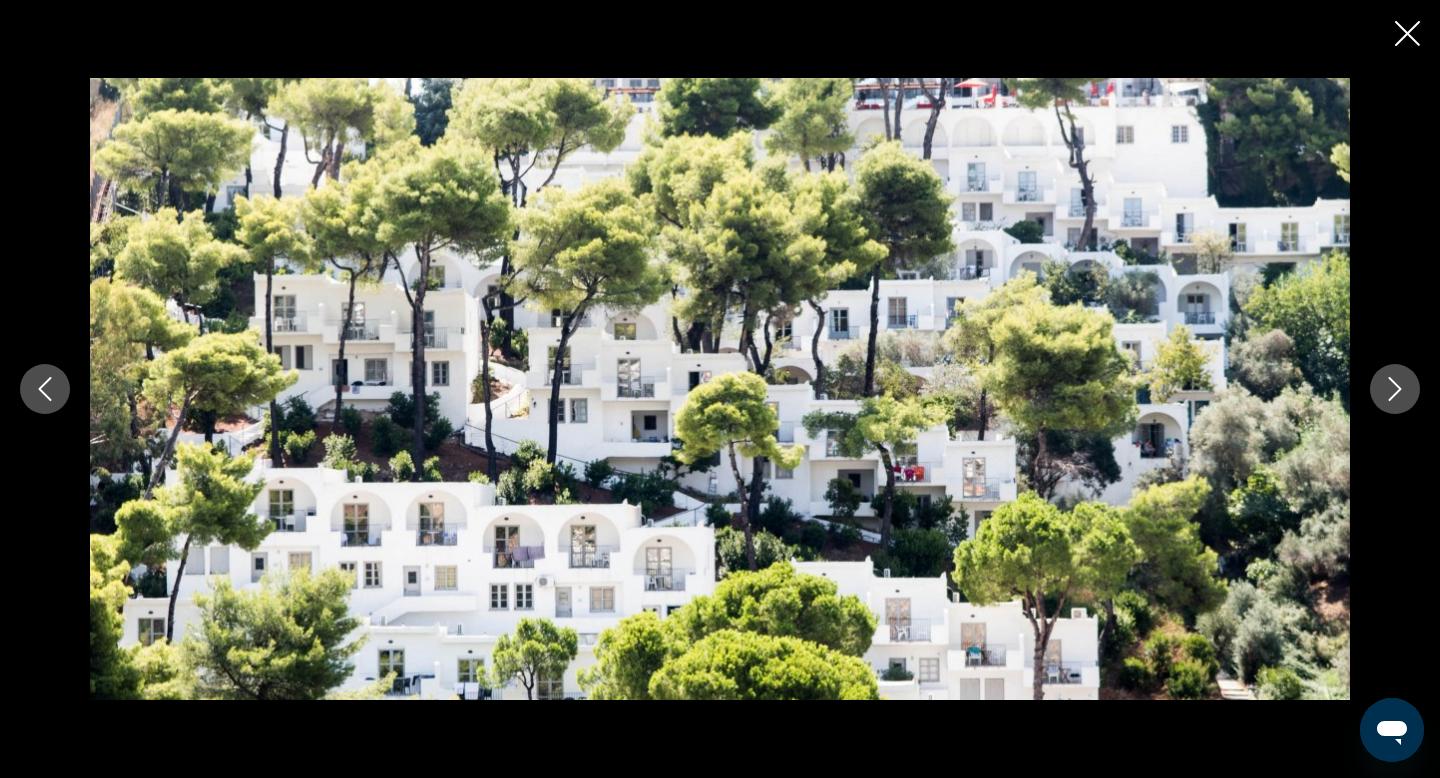 click 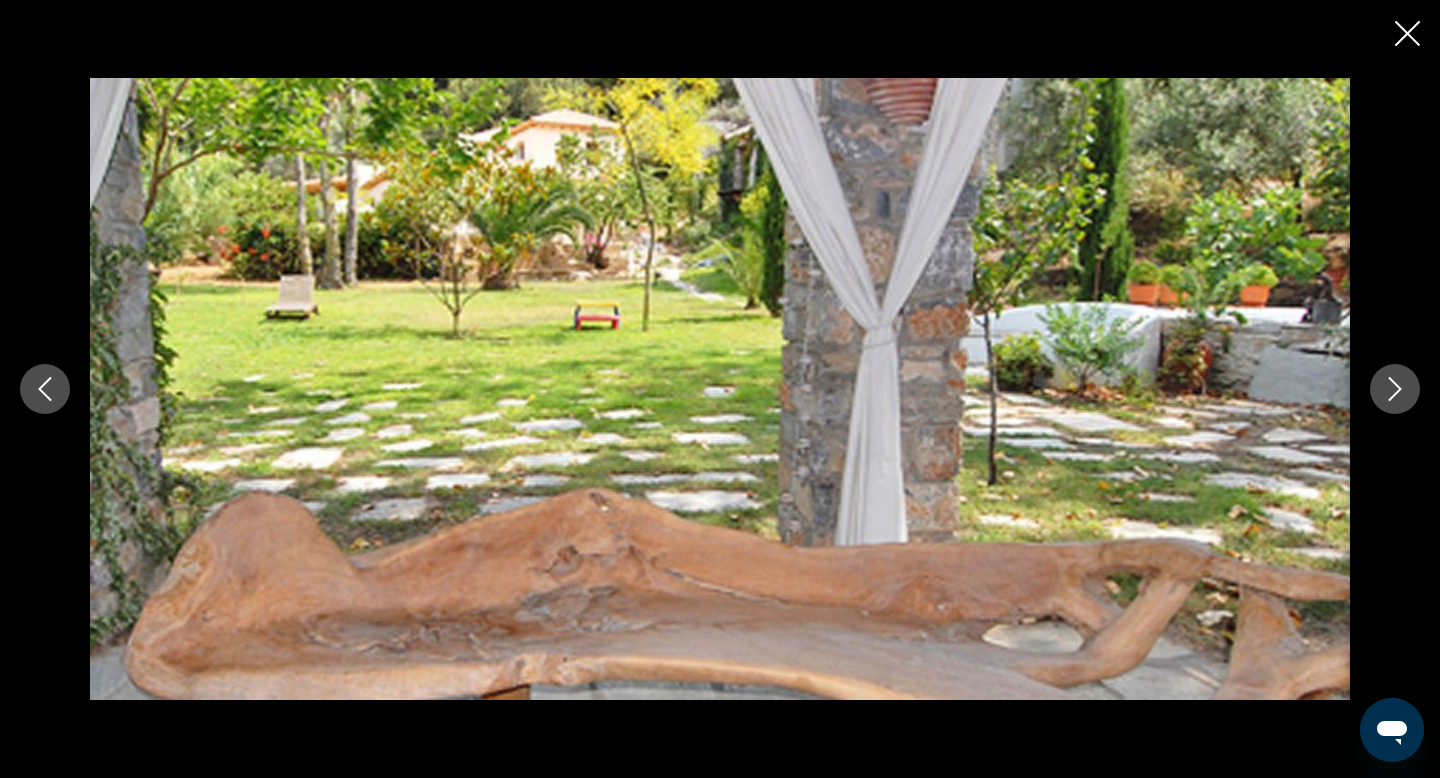 click 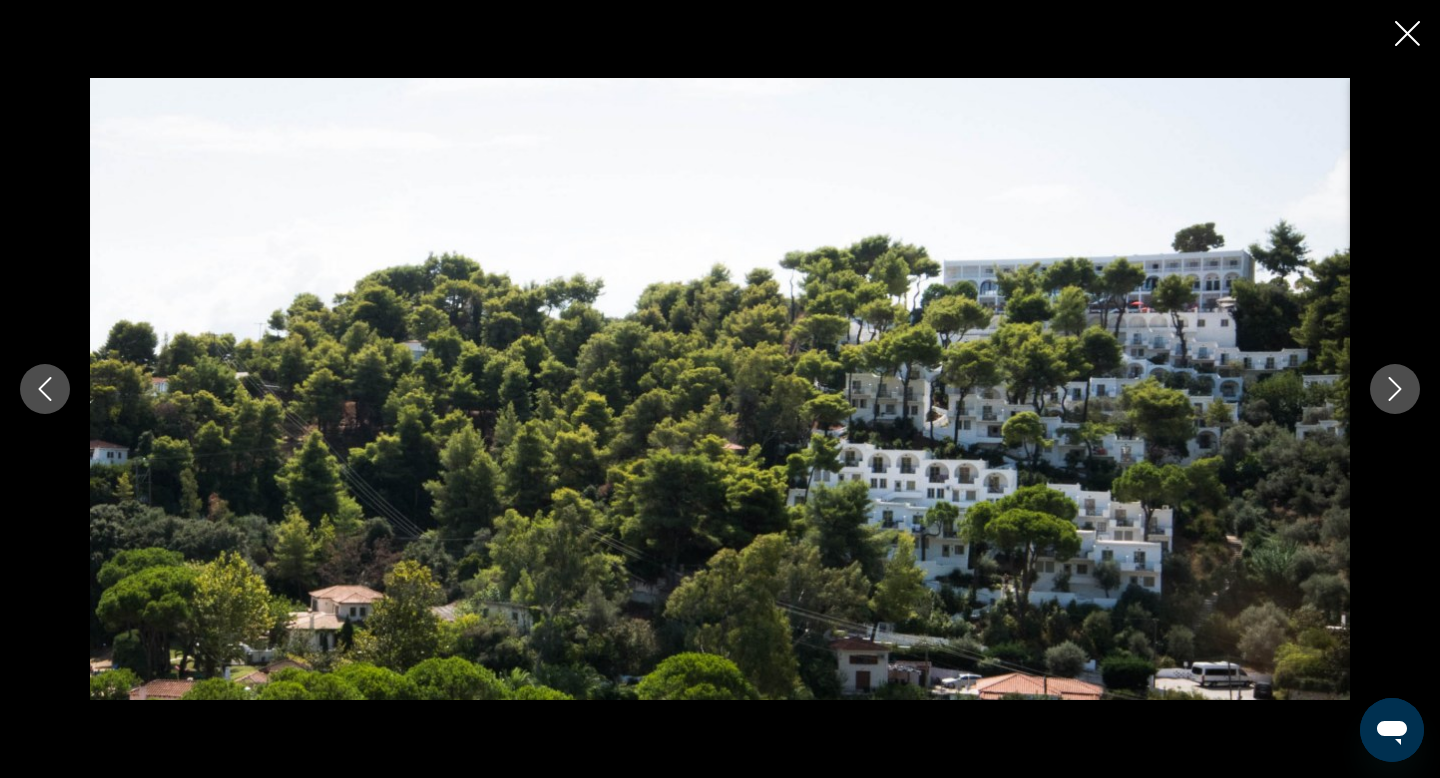 click 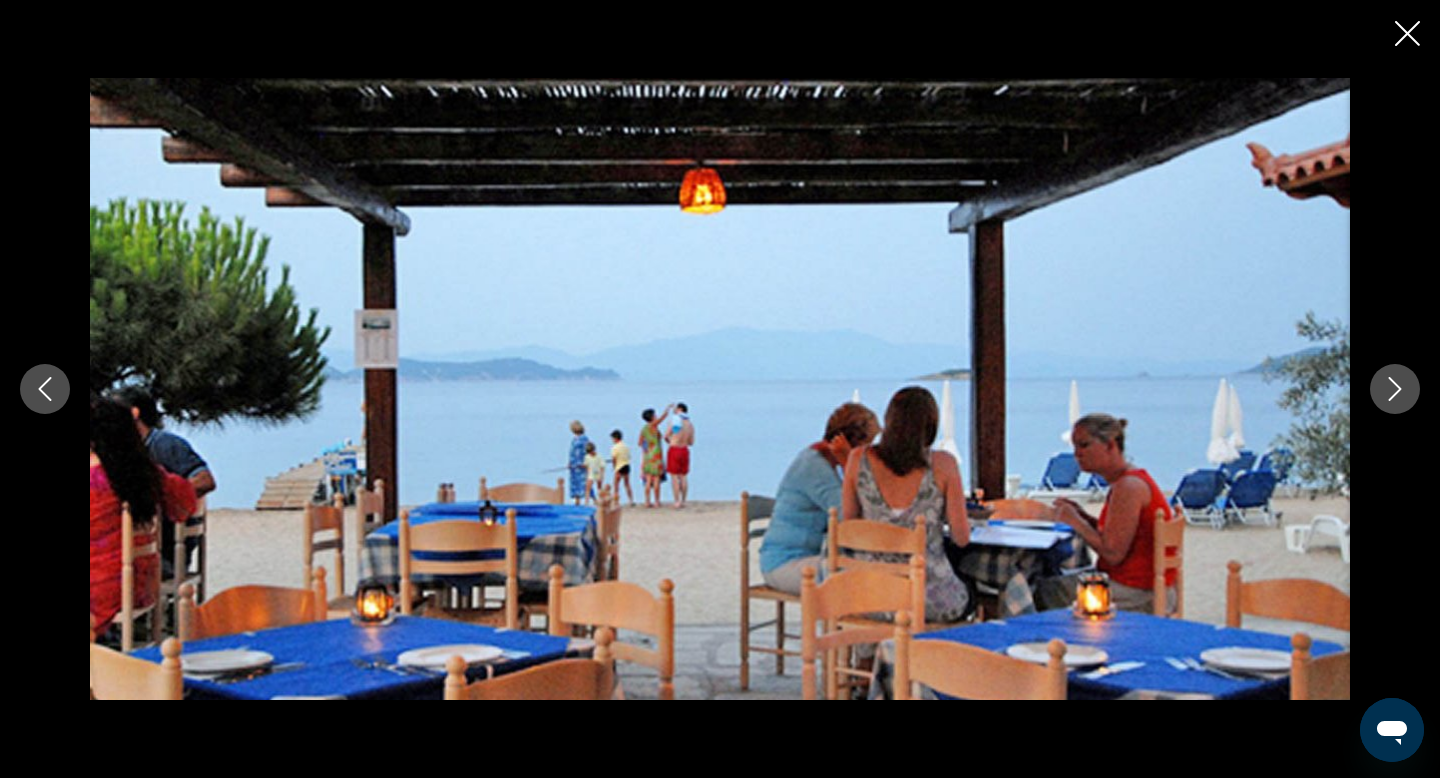 click 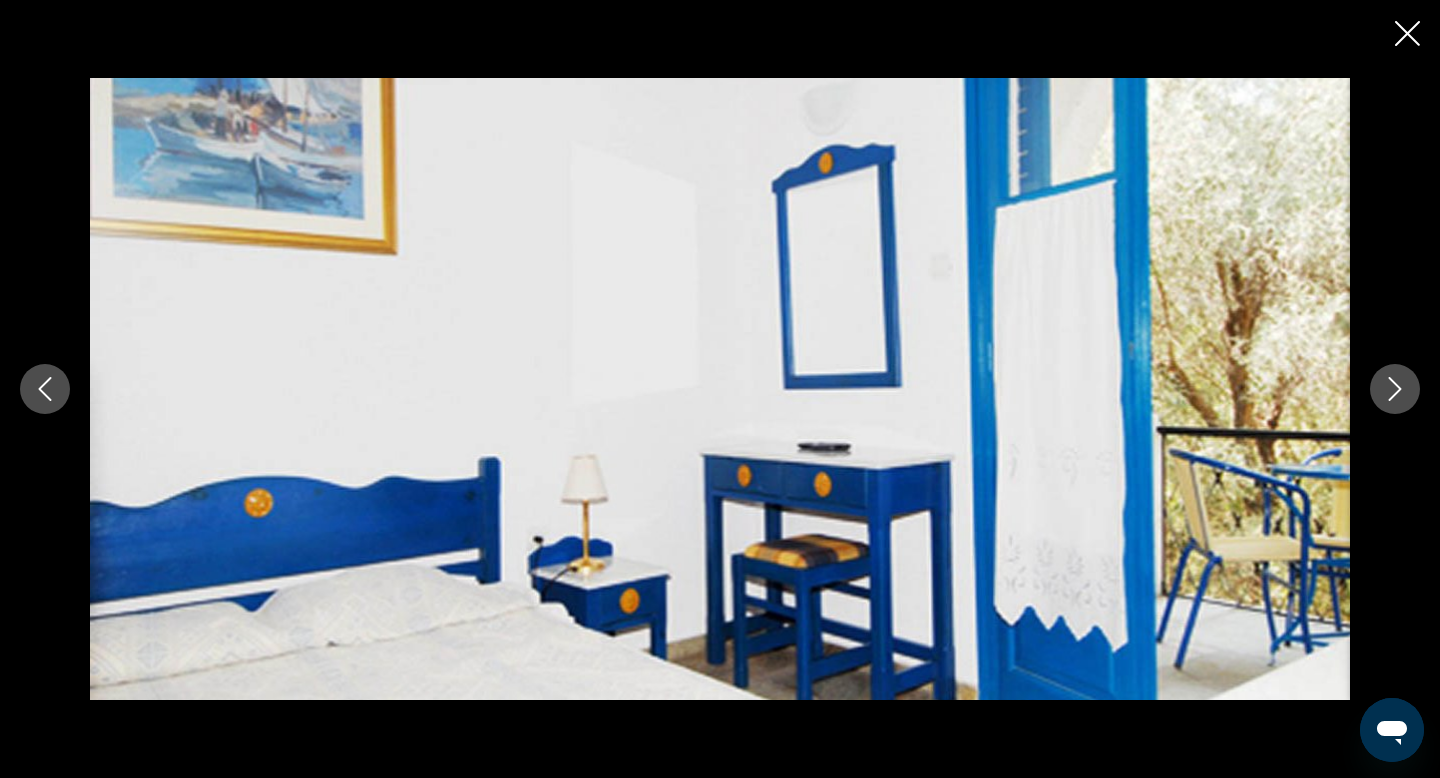 click 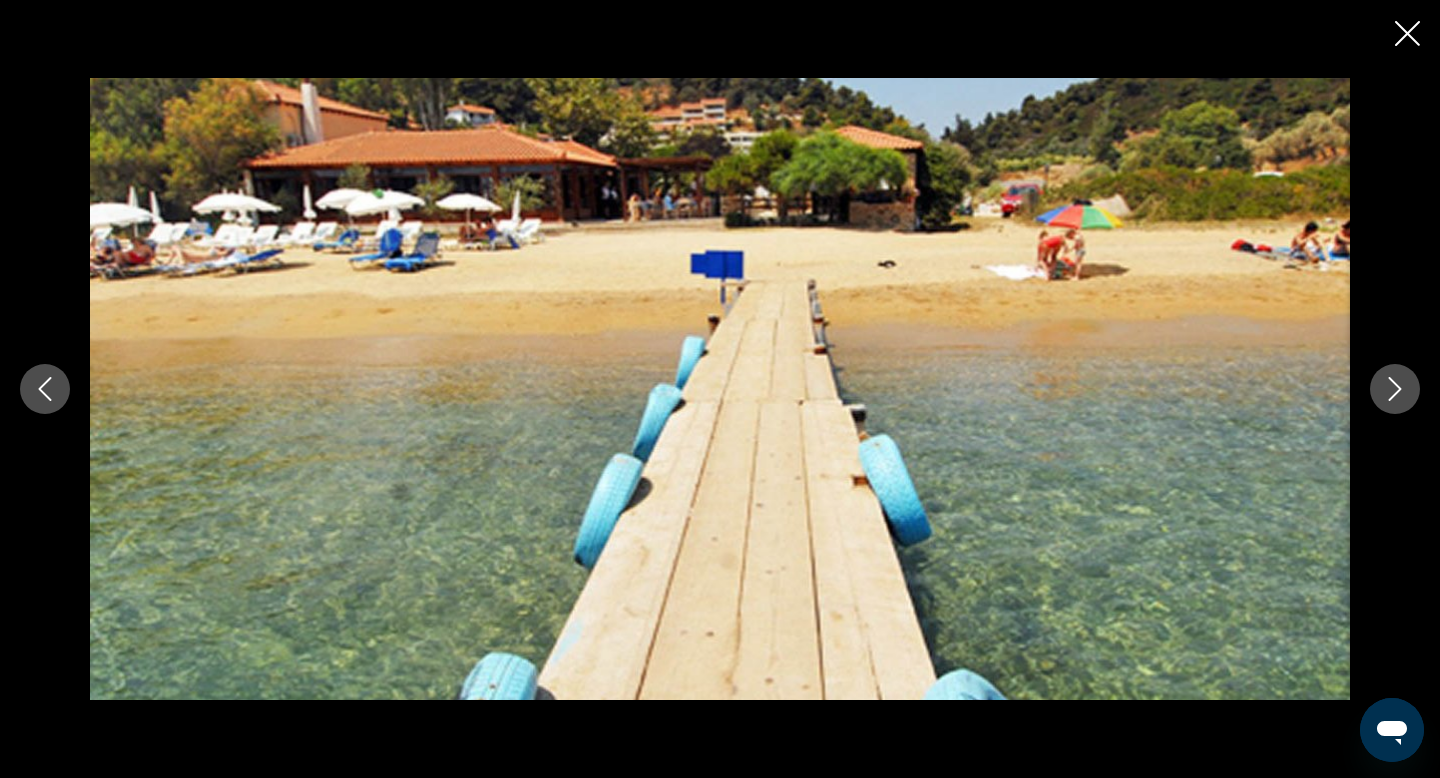 click 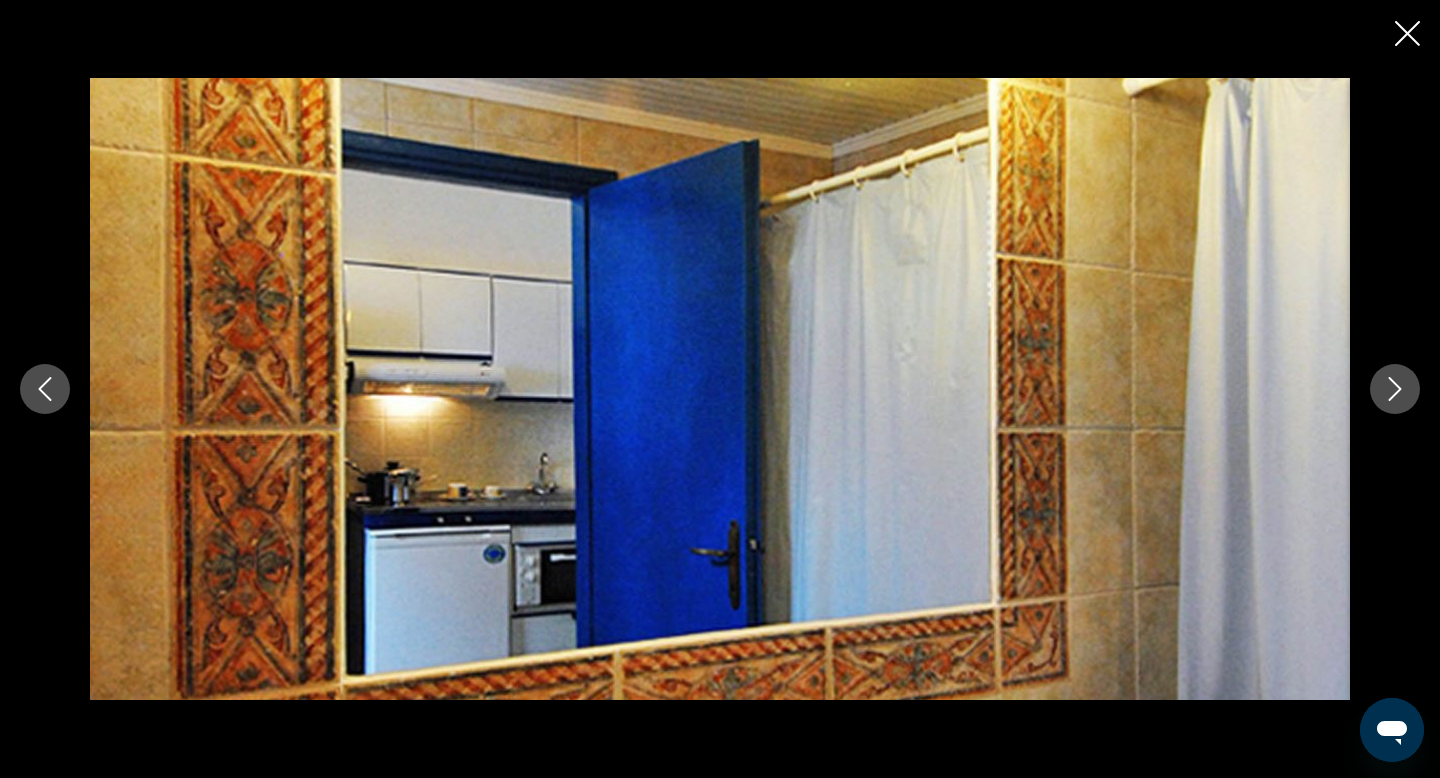 click 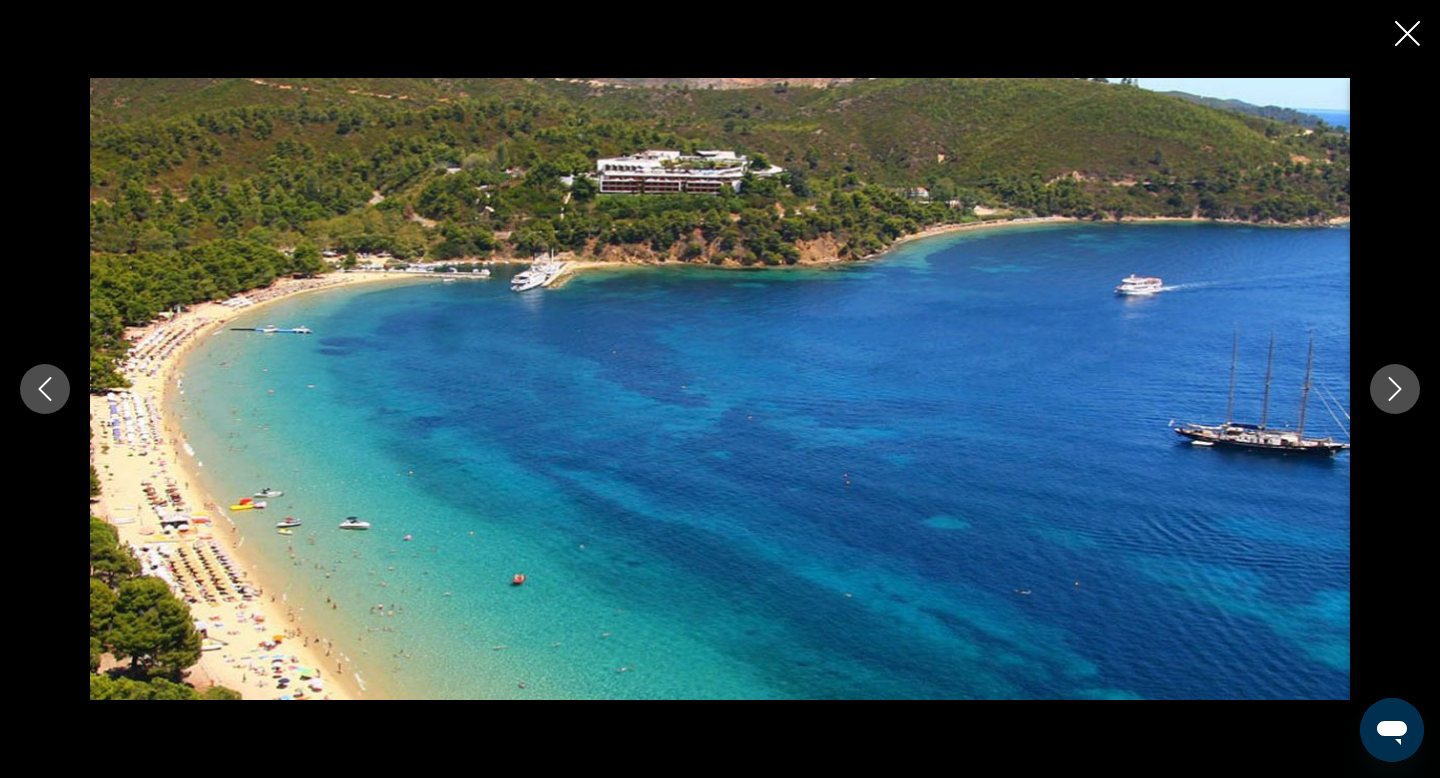 click 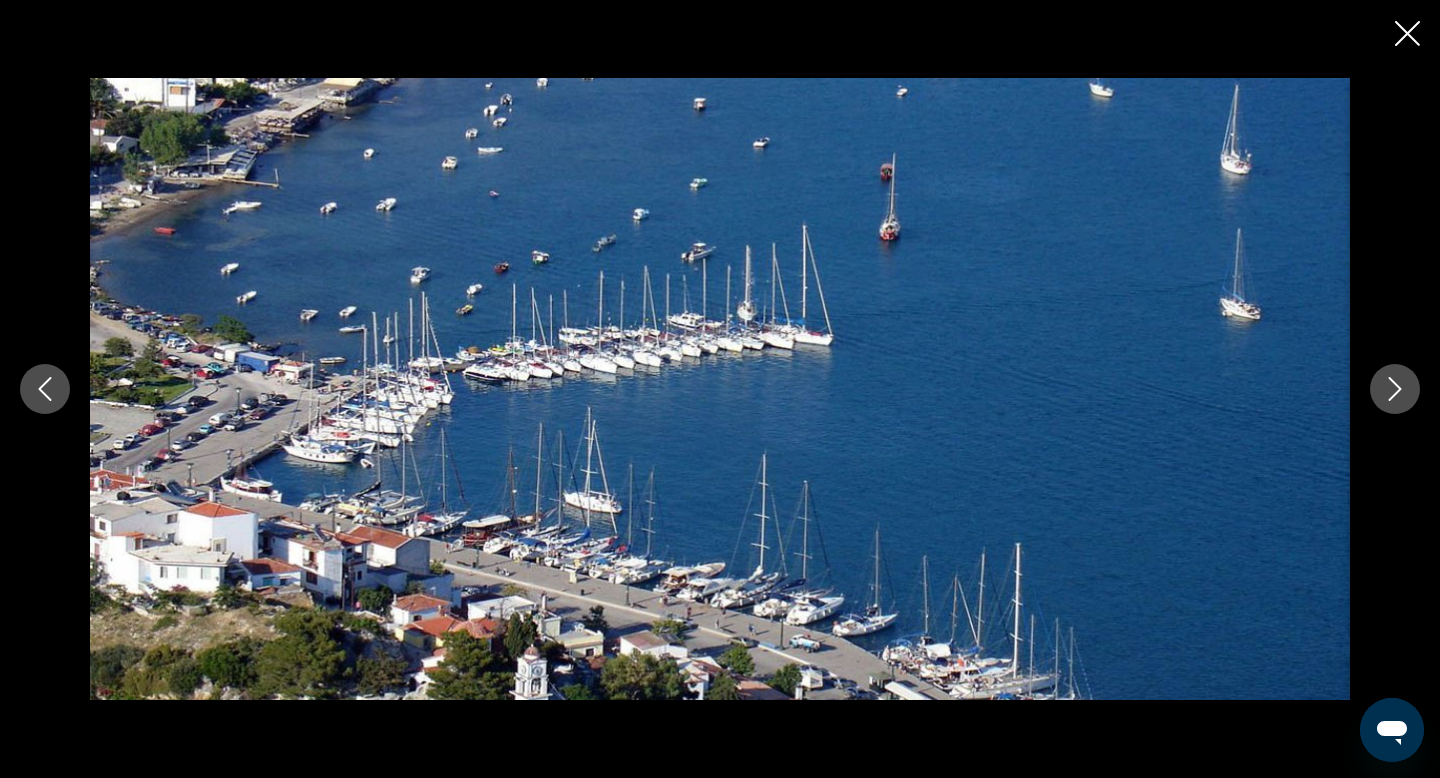 click 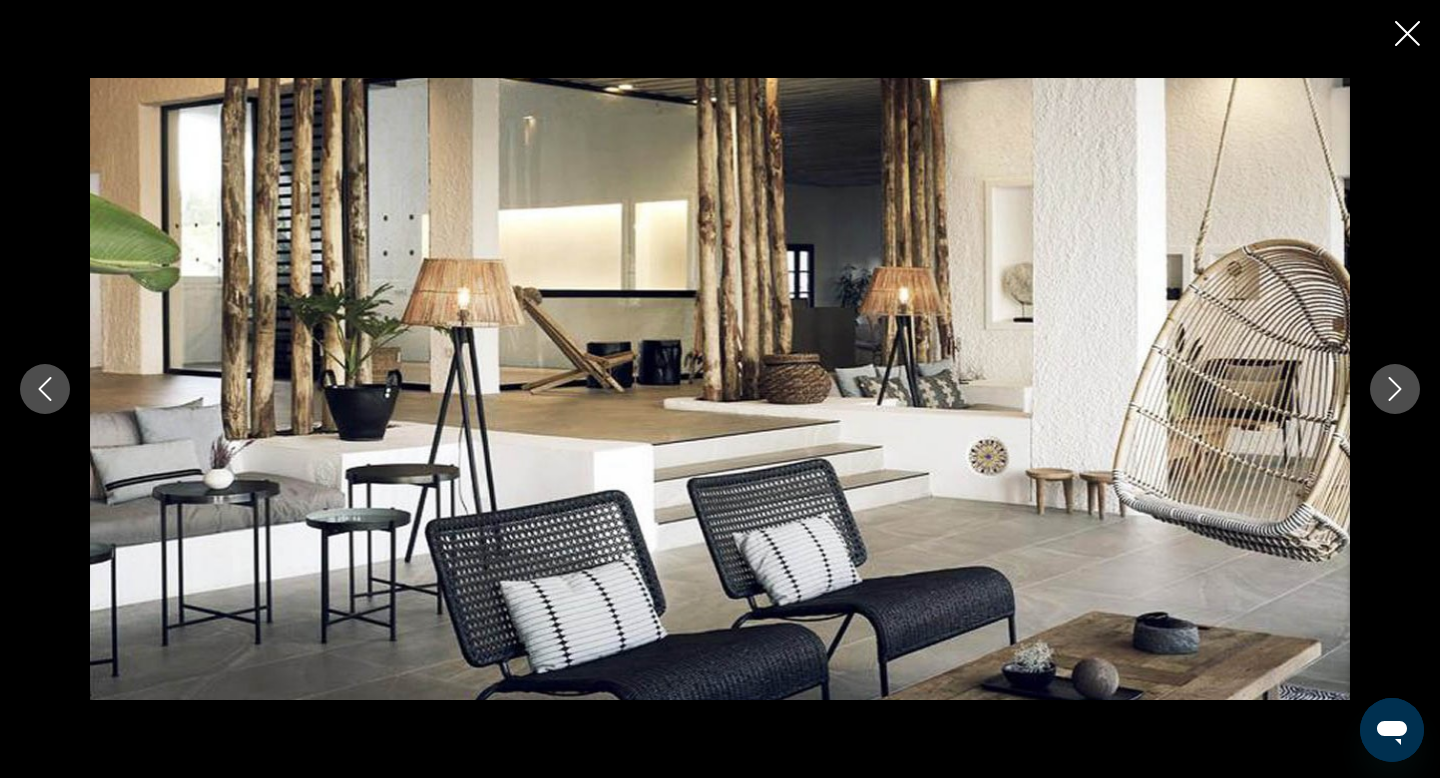 click 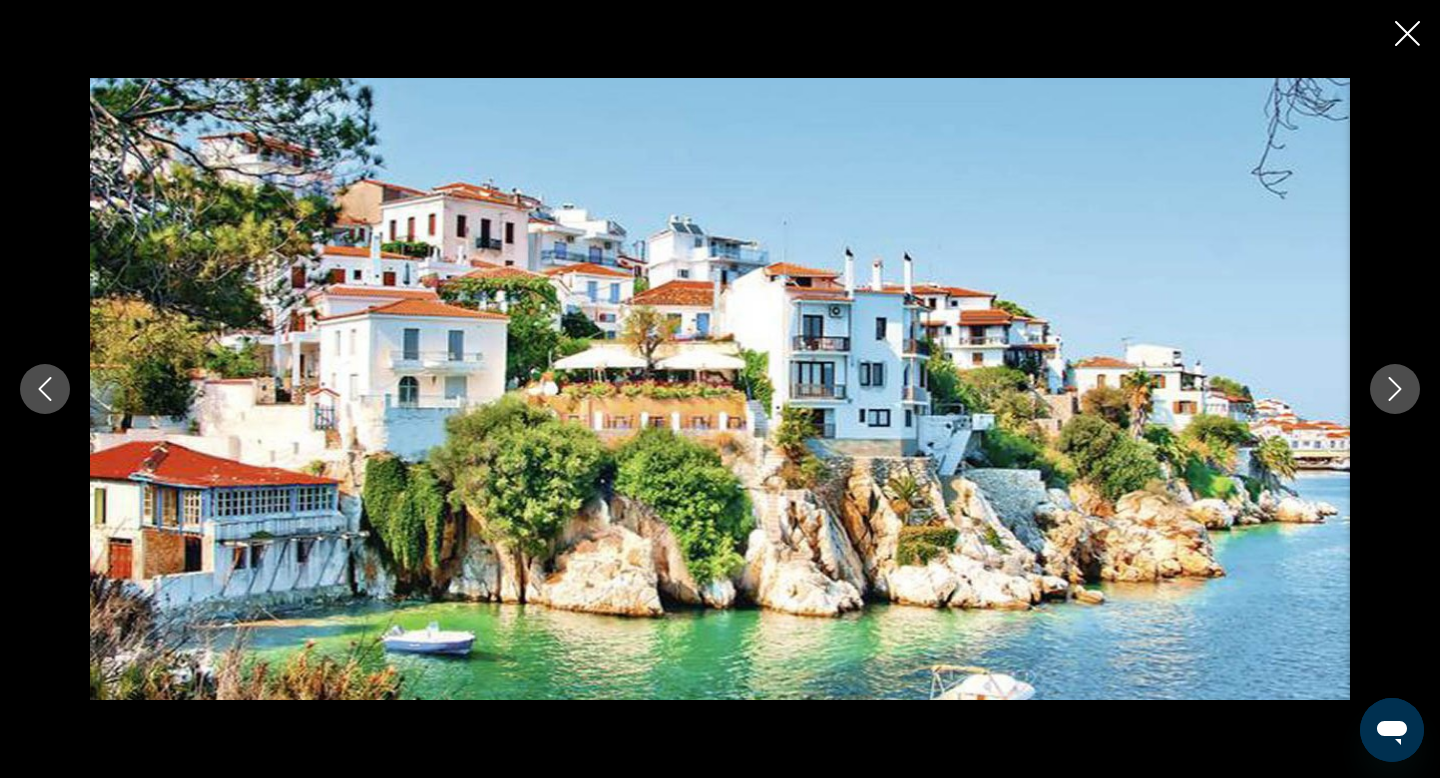 click 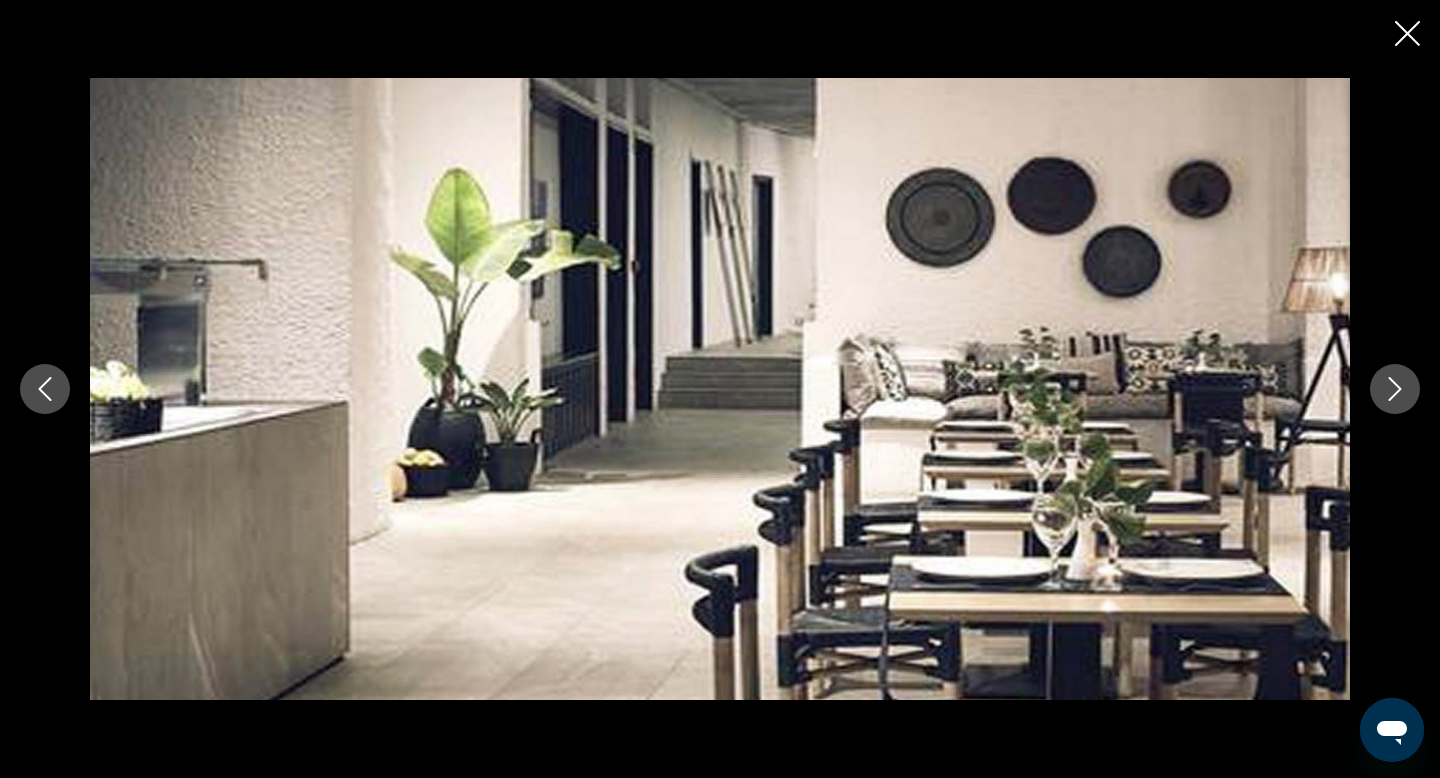 click 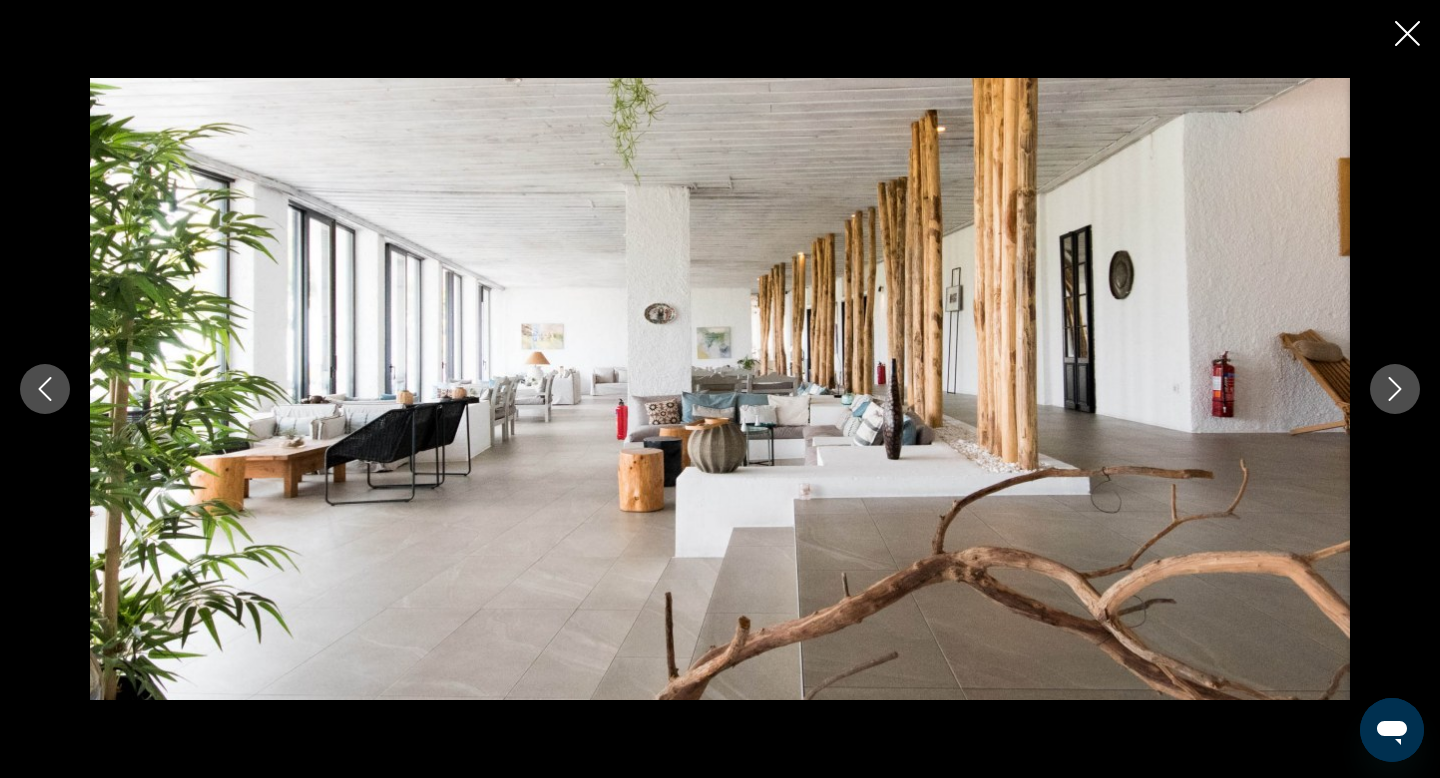 click 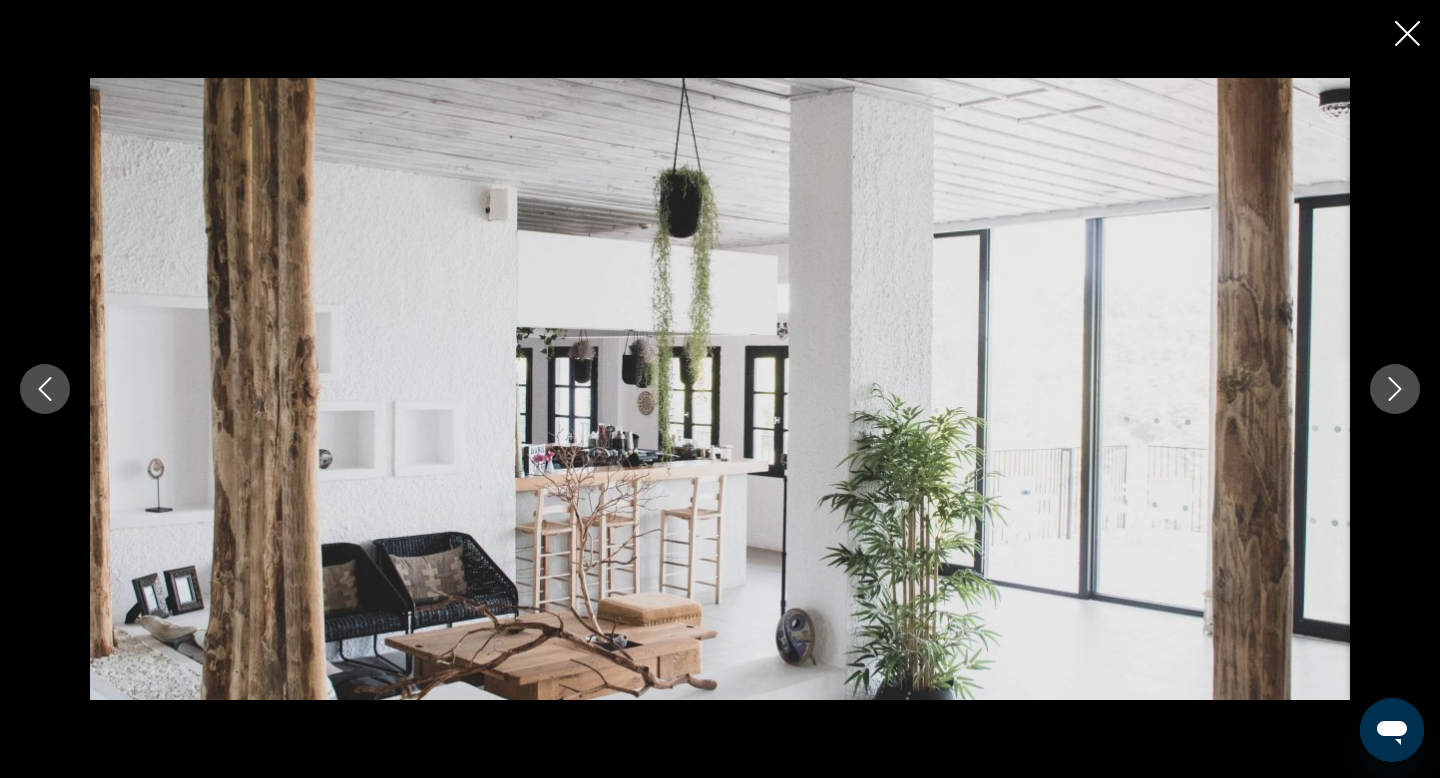 click 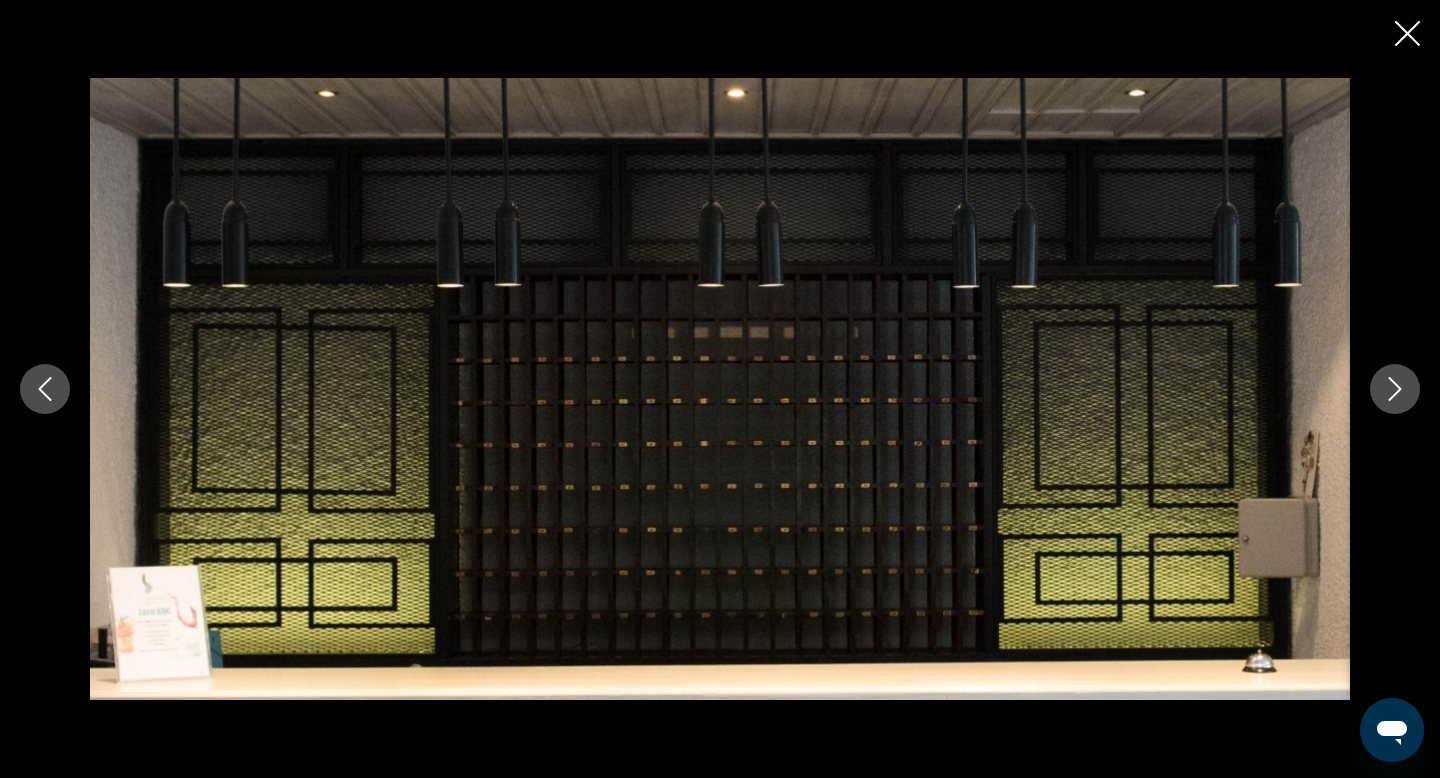 click 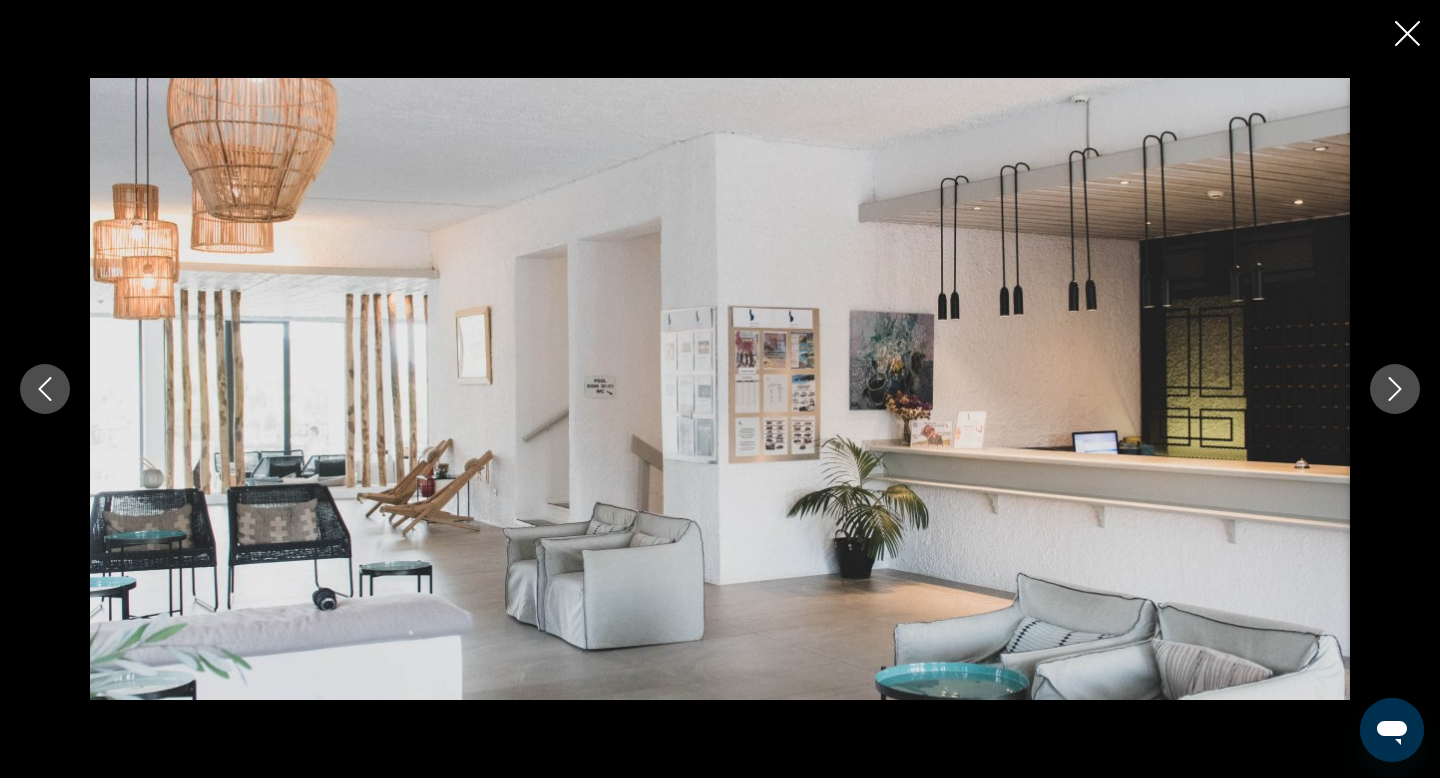 click 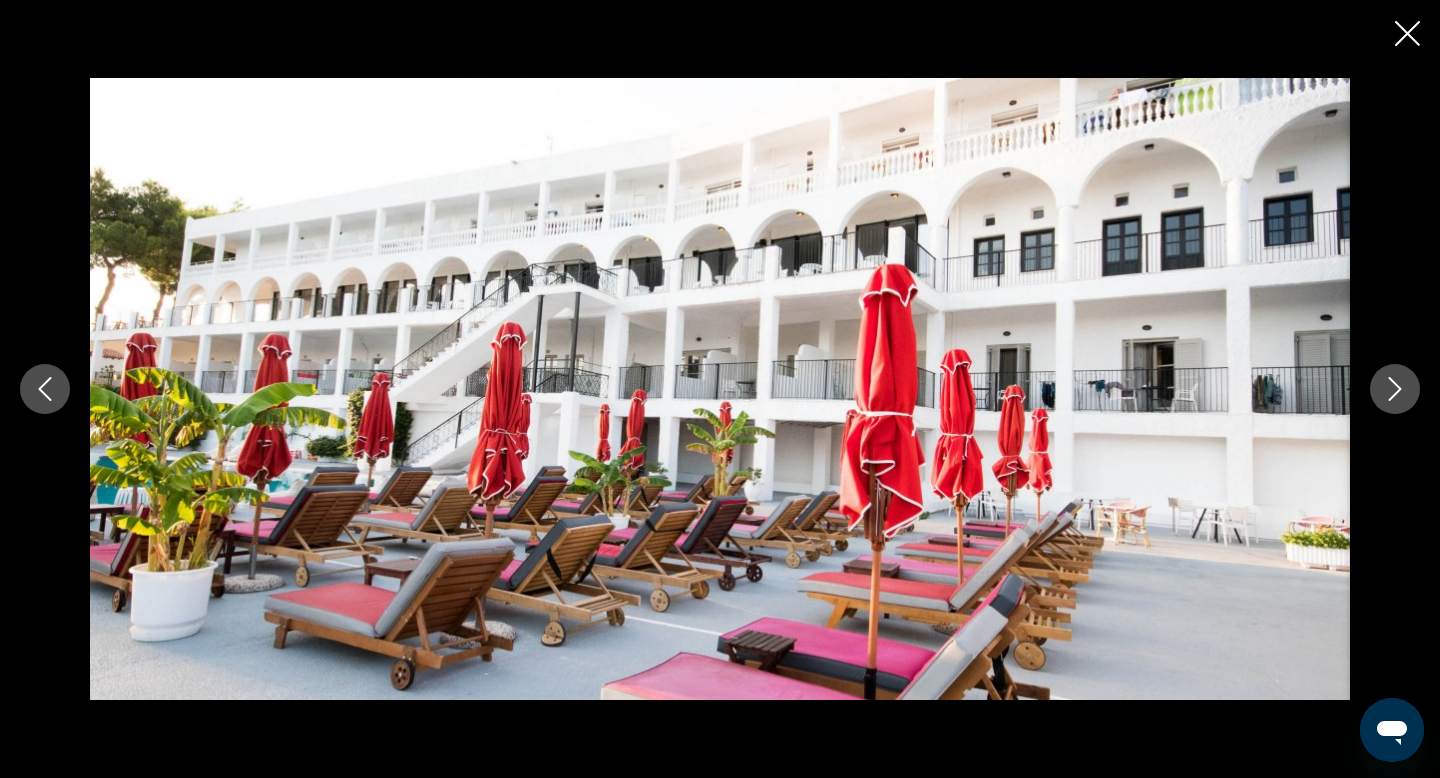 click 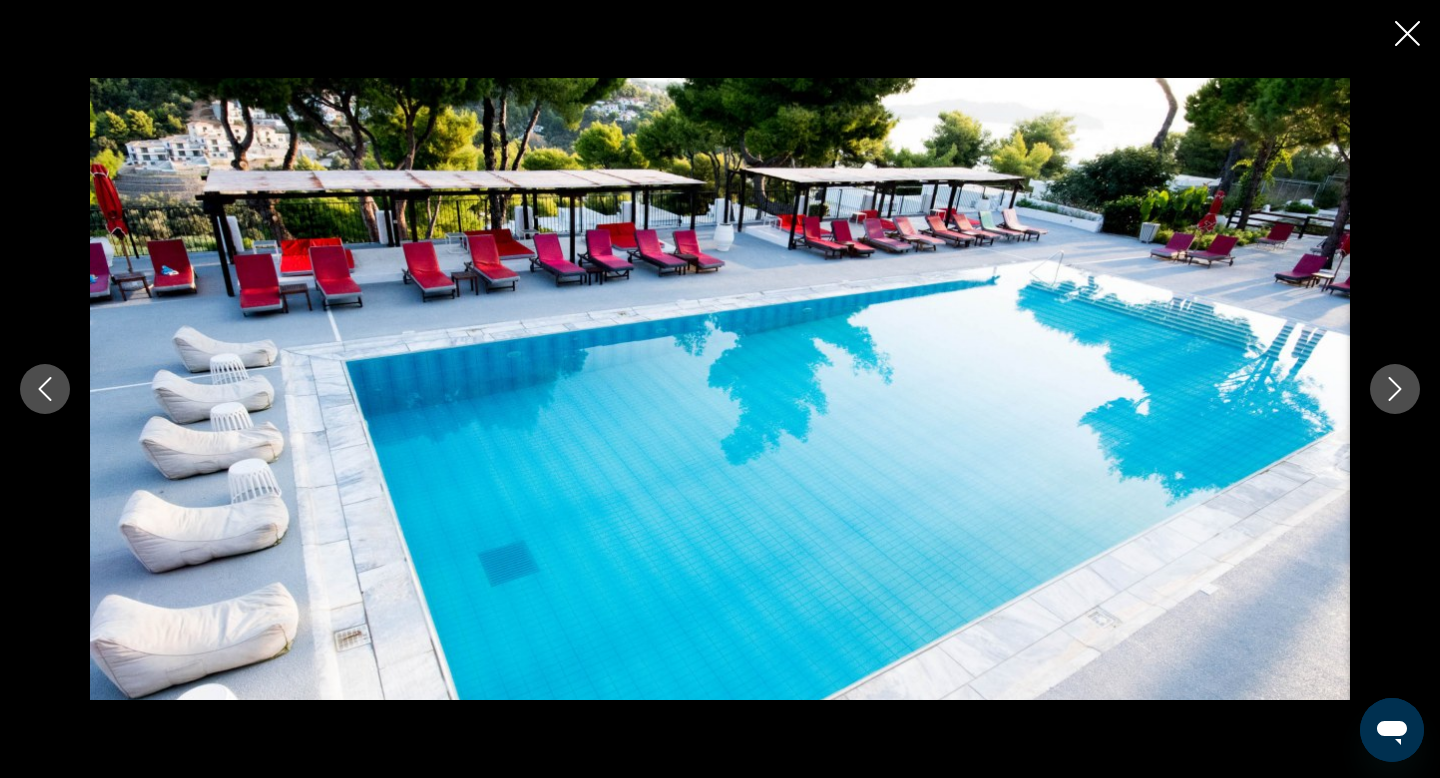 click 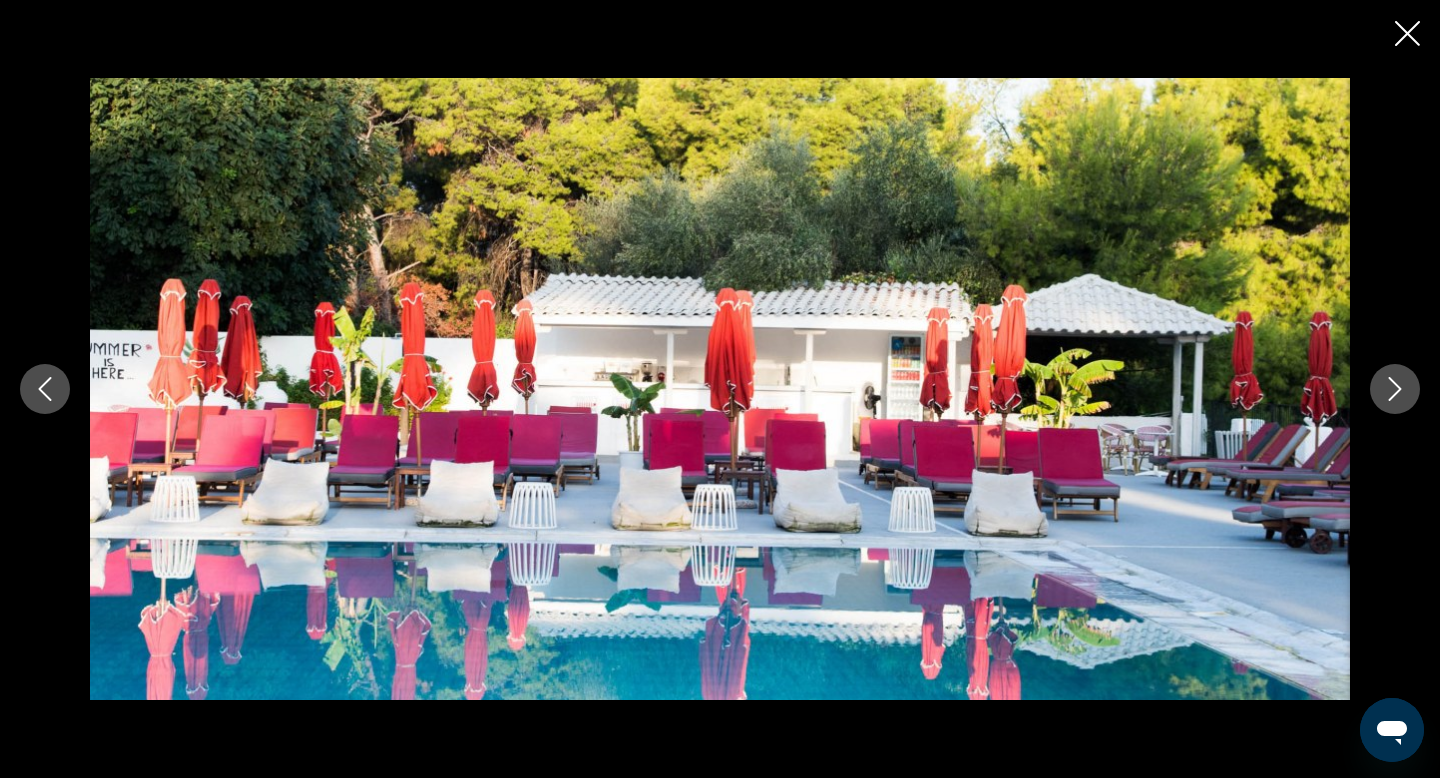 click 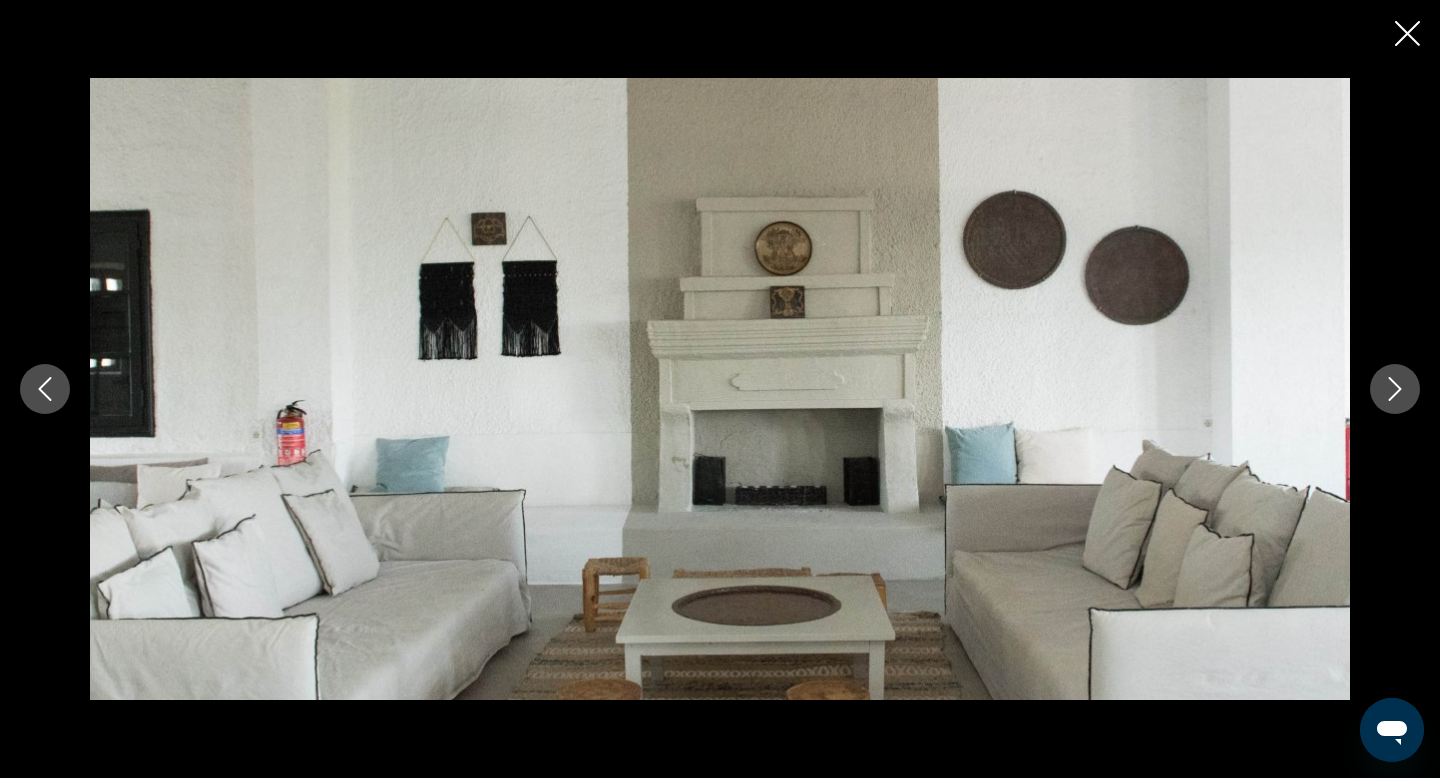 click 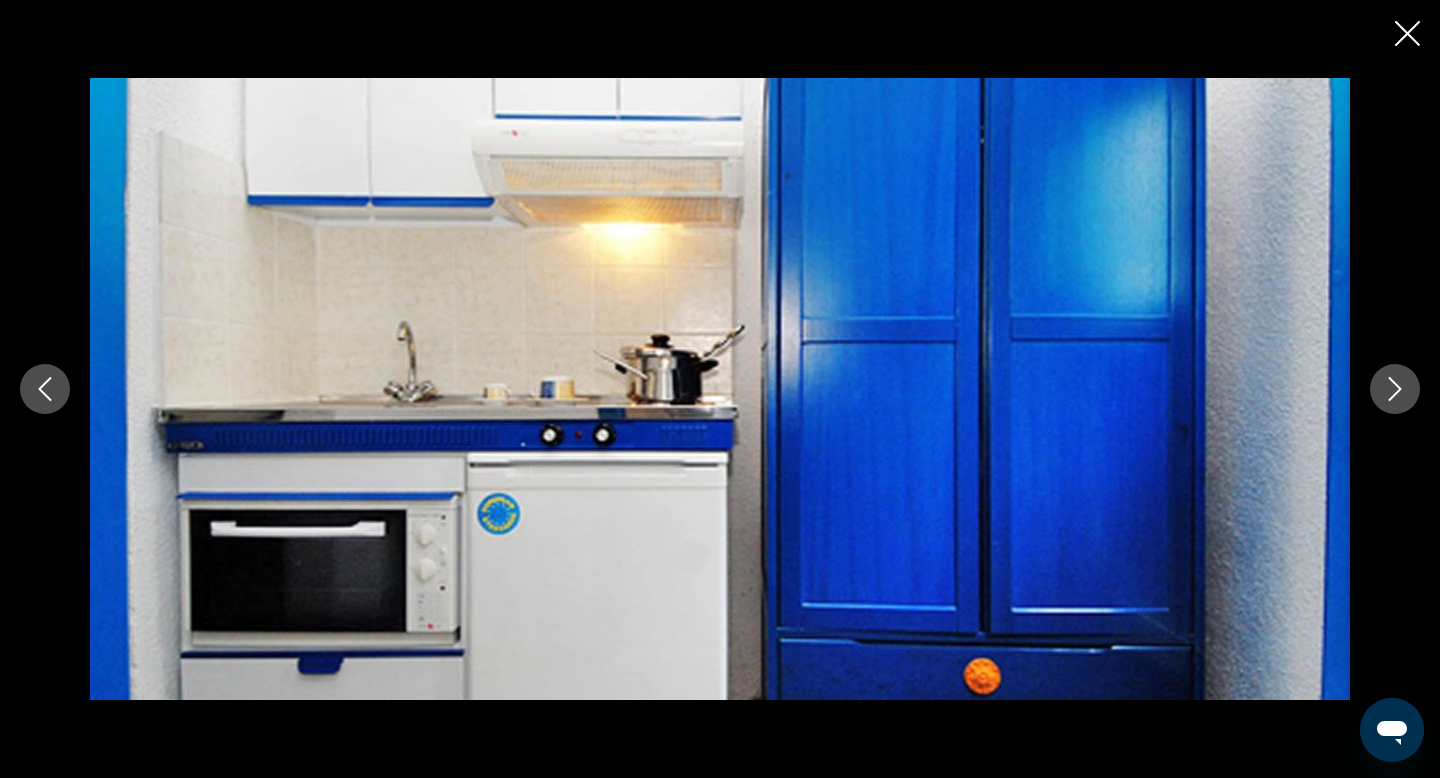 click 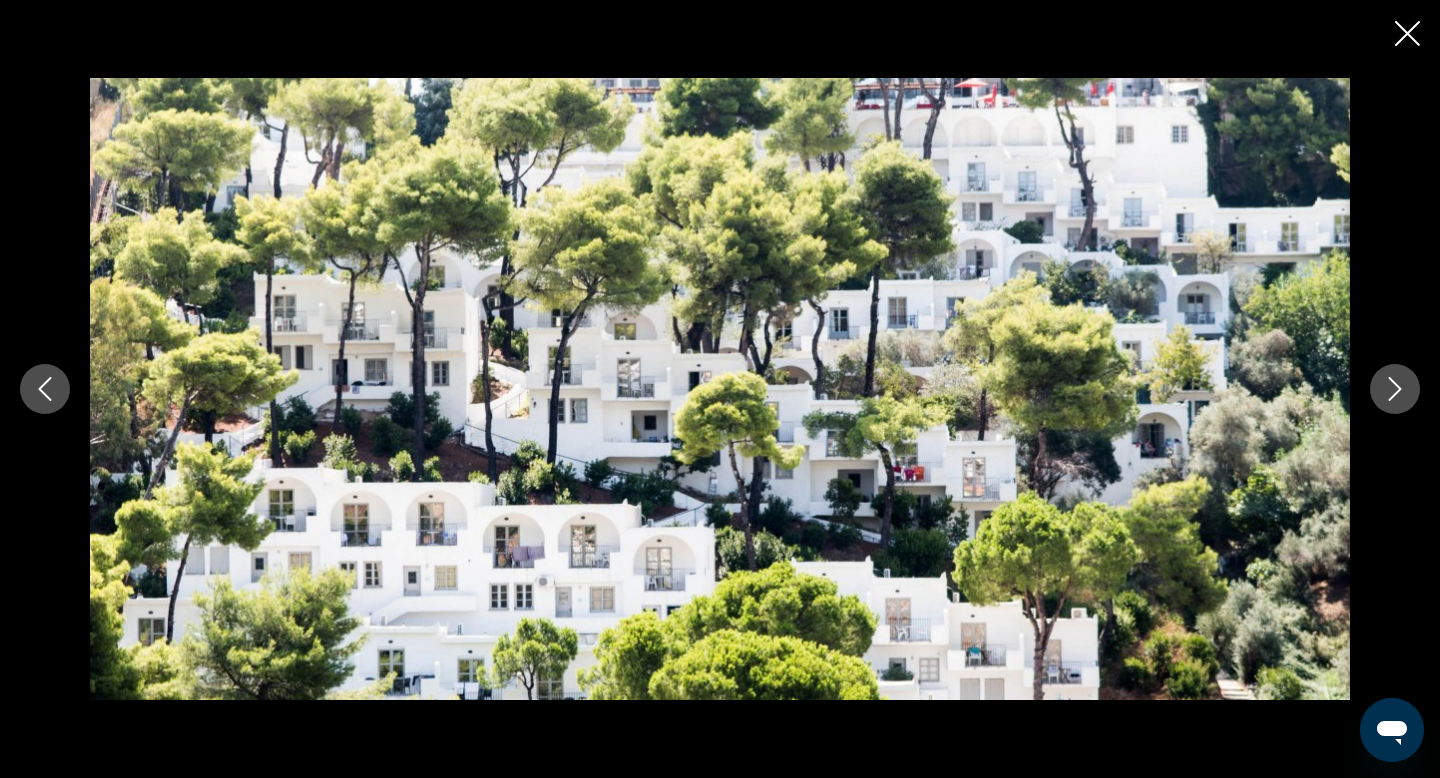 click at bounding box center [720, 389] 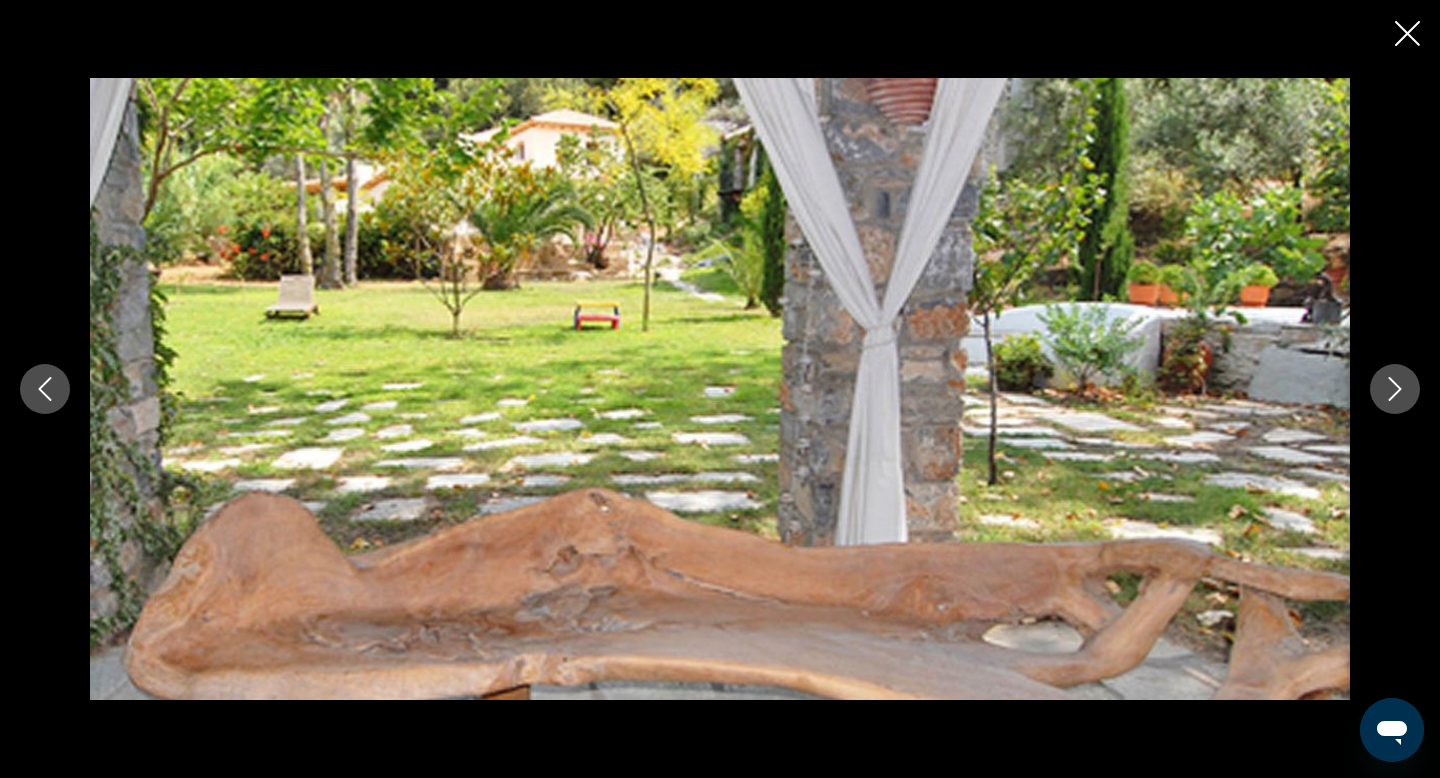 click 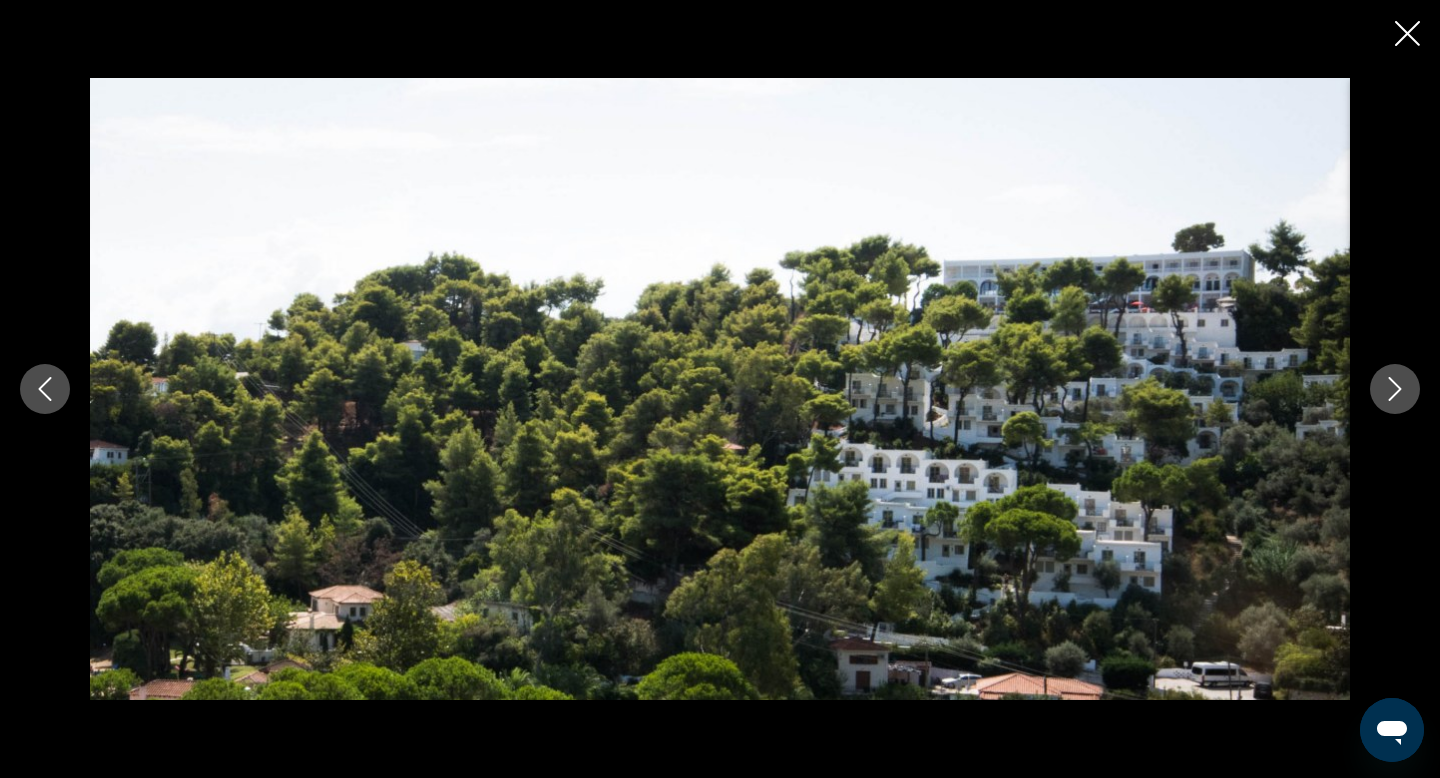 click 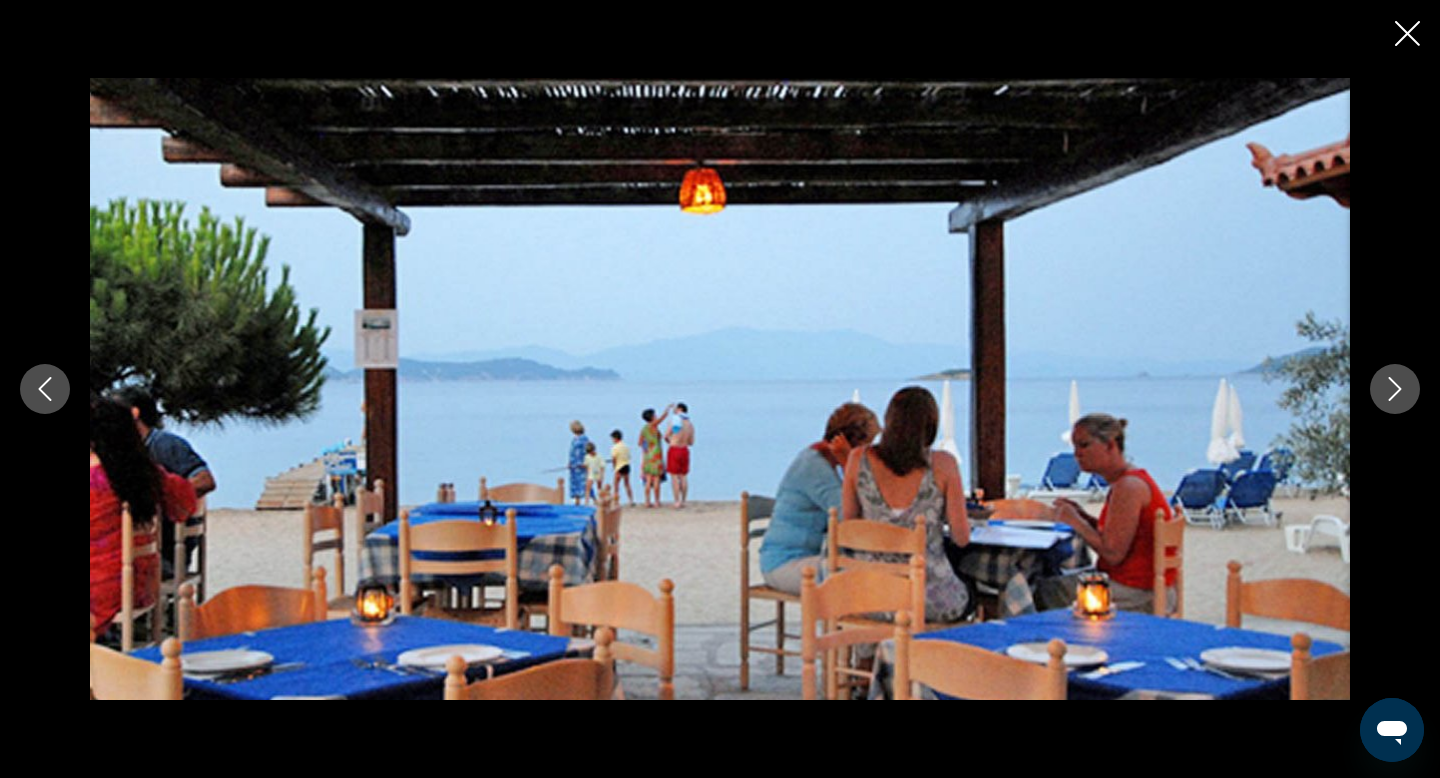 click 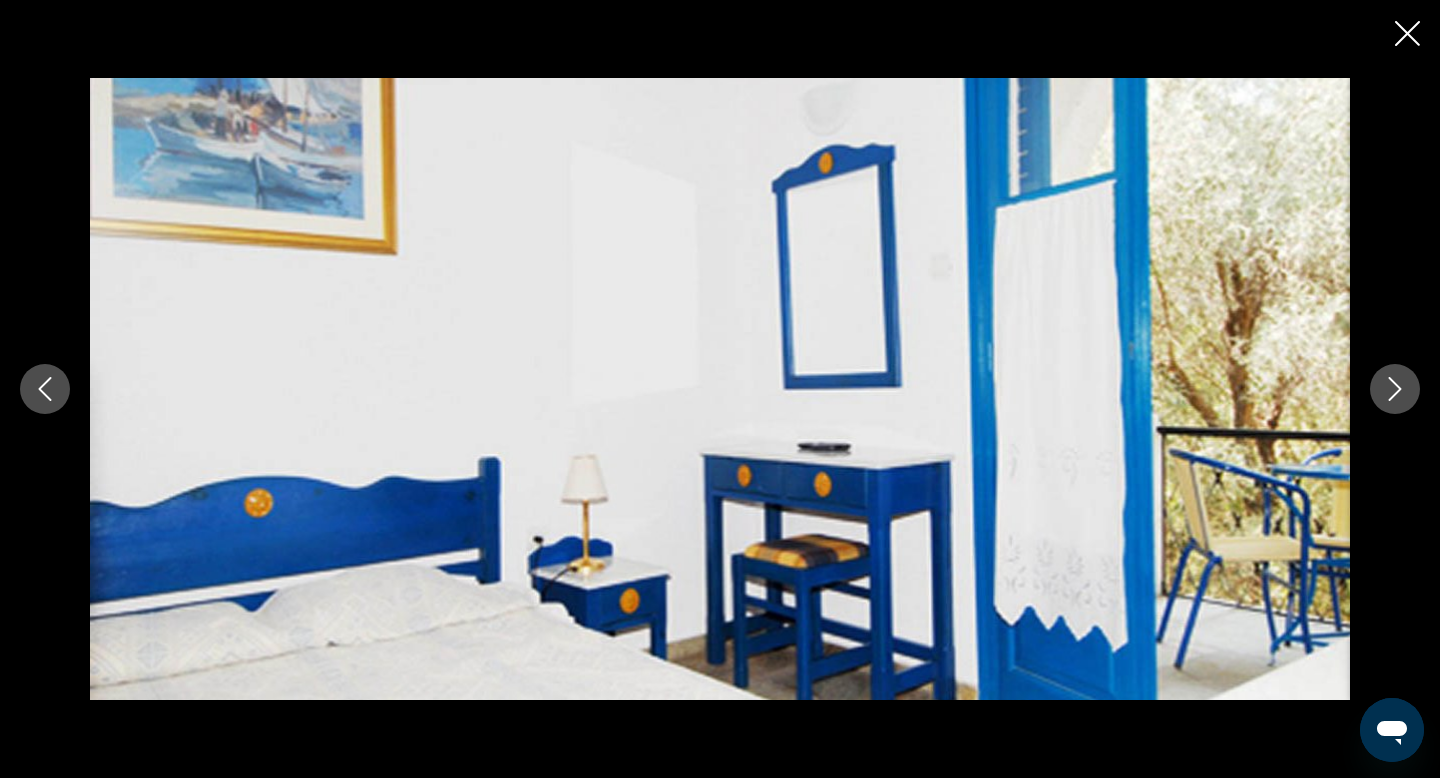 click 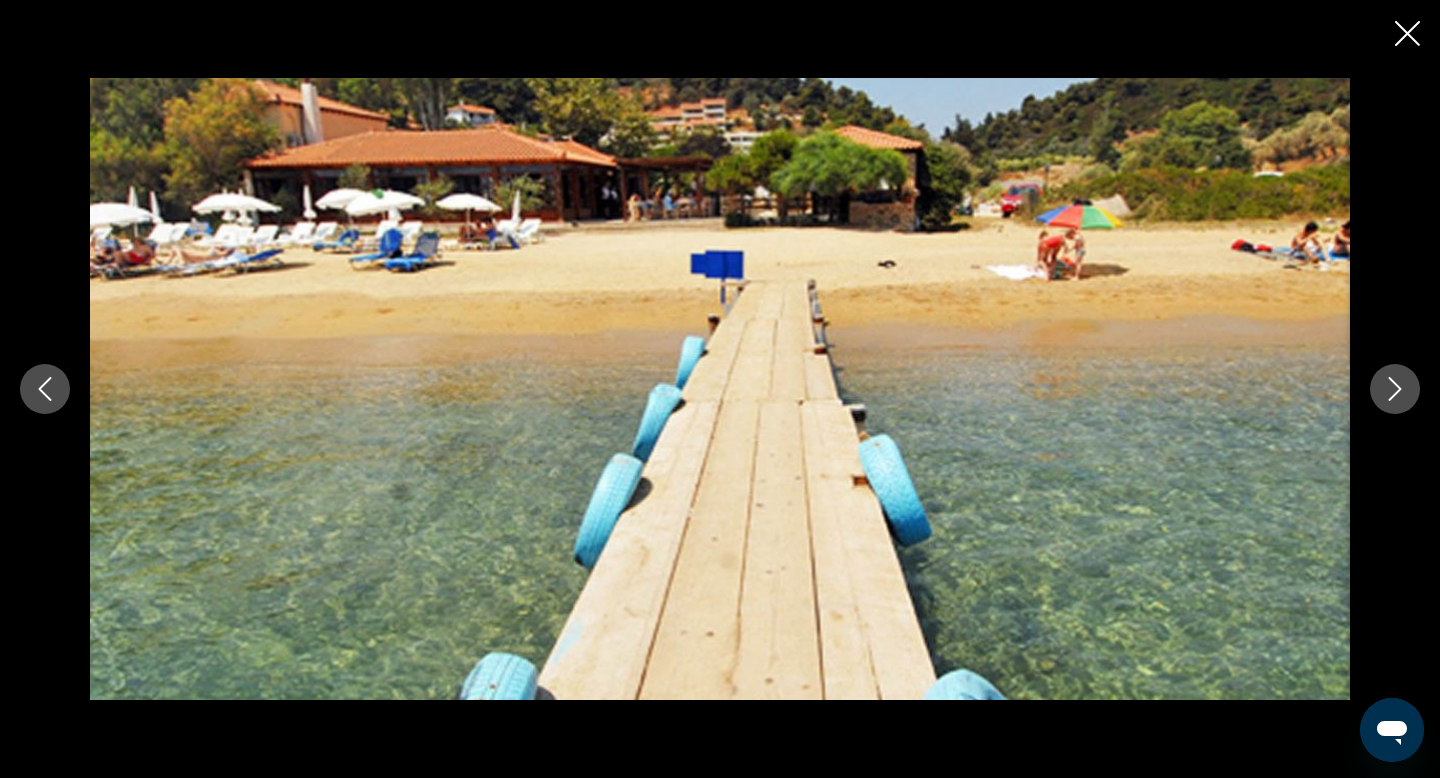 click at bounding box center [1395, 389] 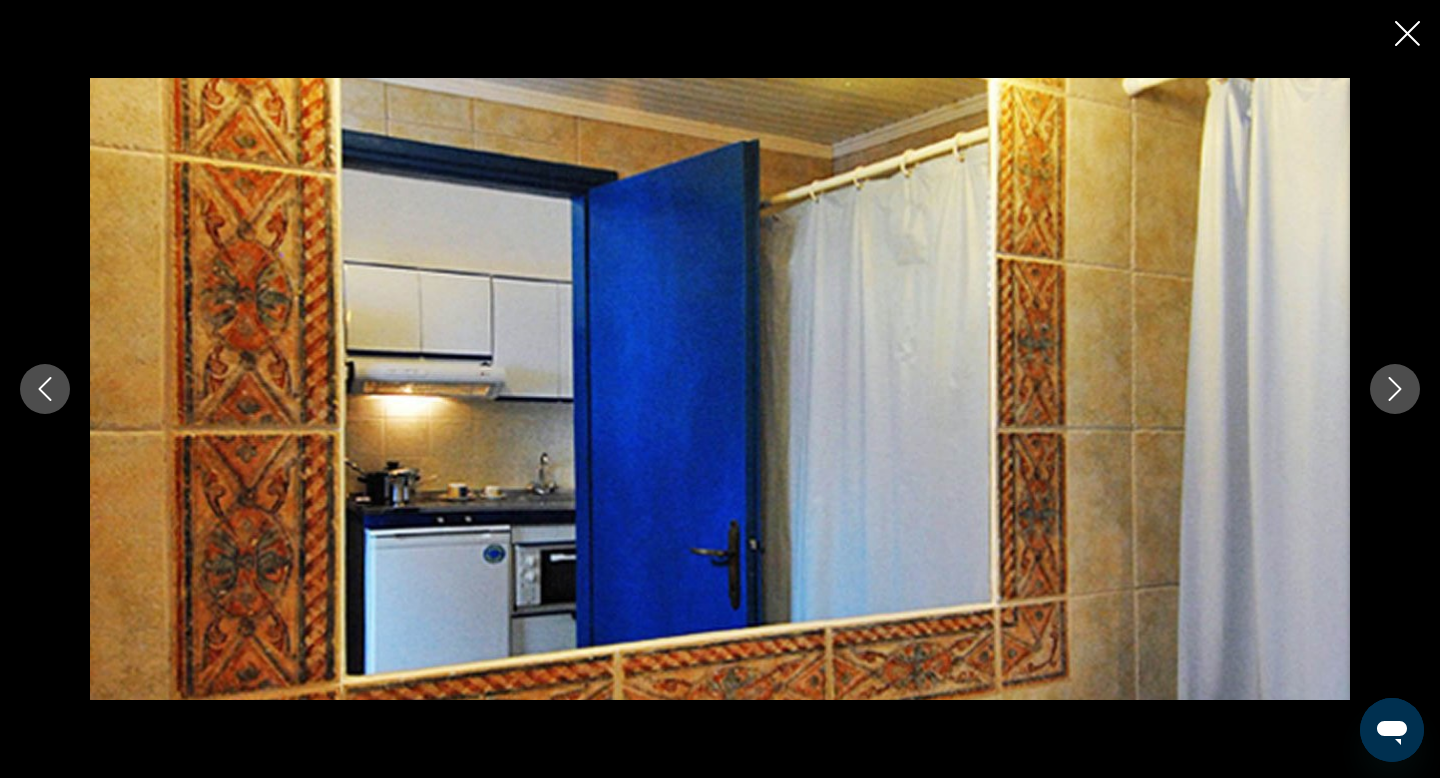 click at bounding box center (1395, 389) 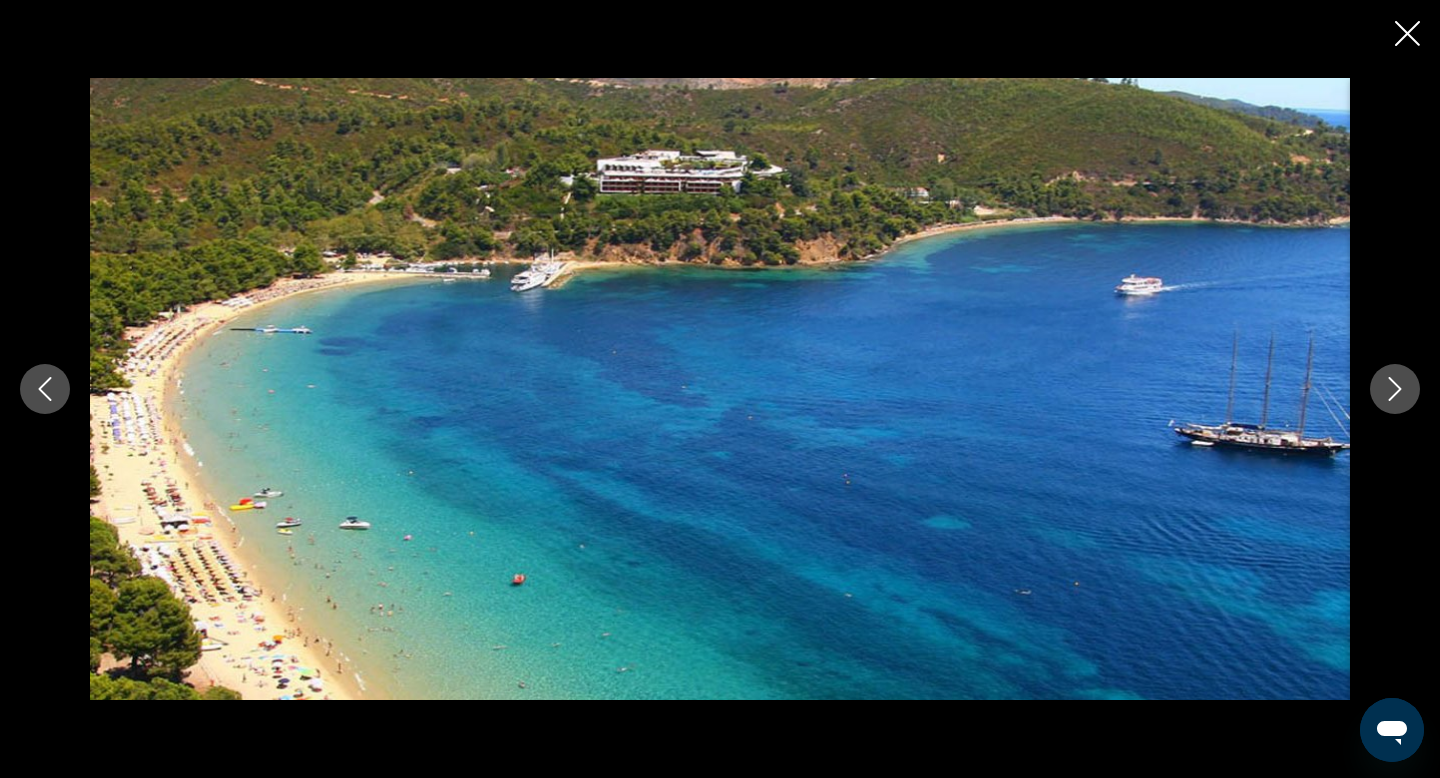 click 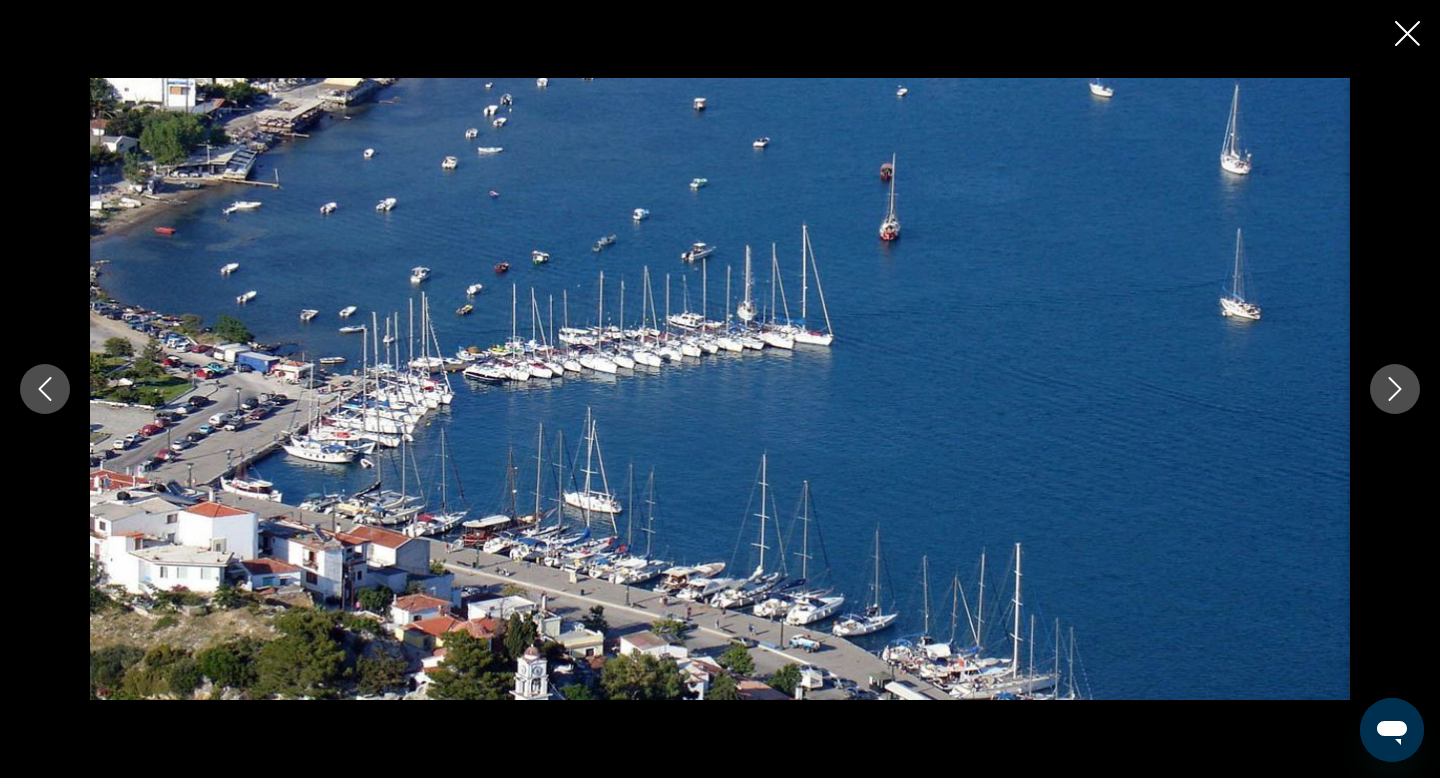 click 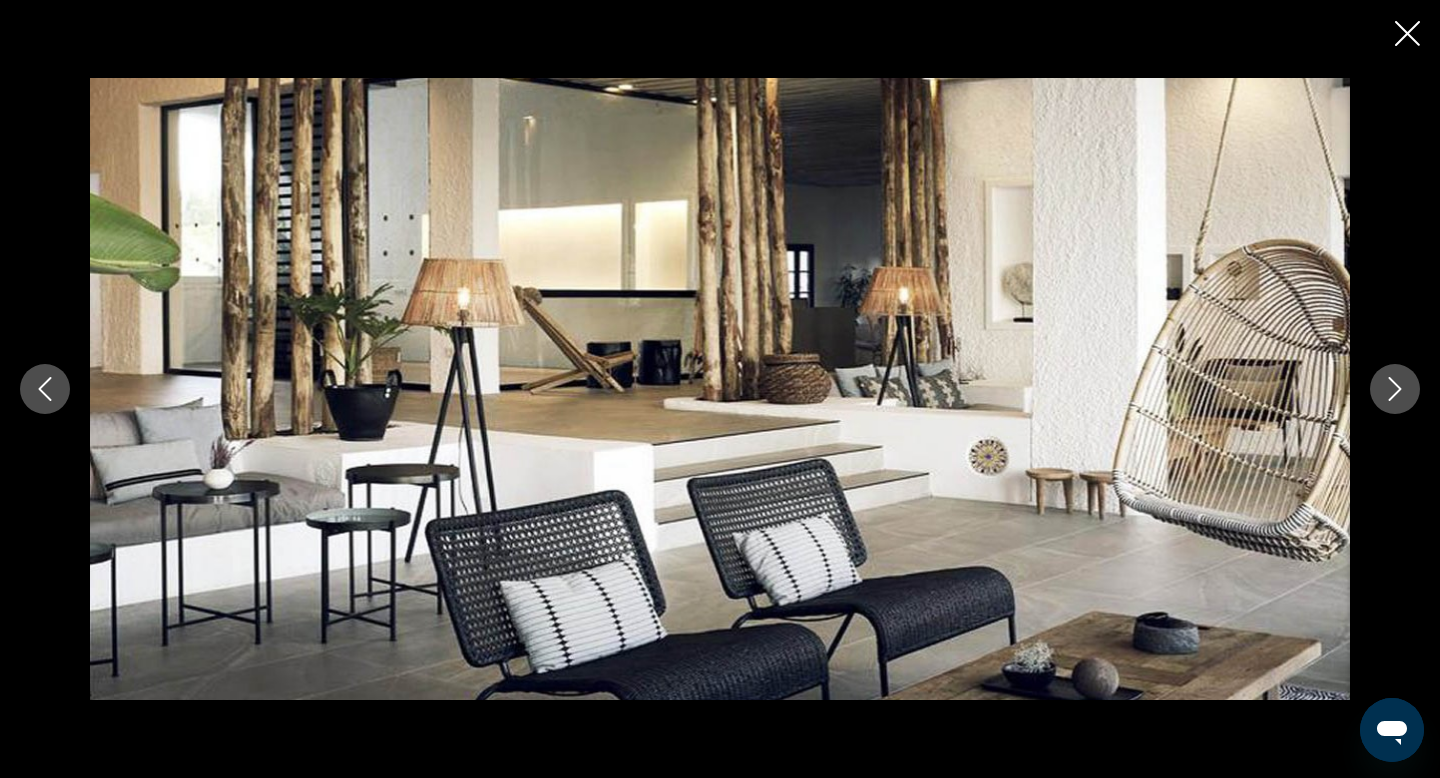 click 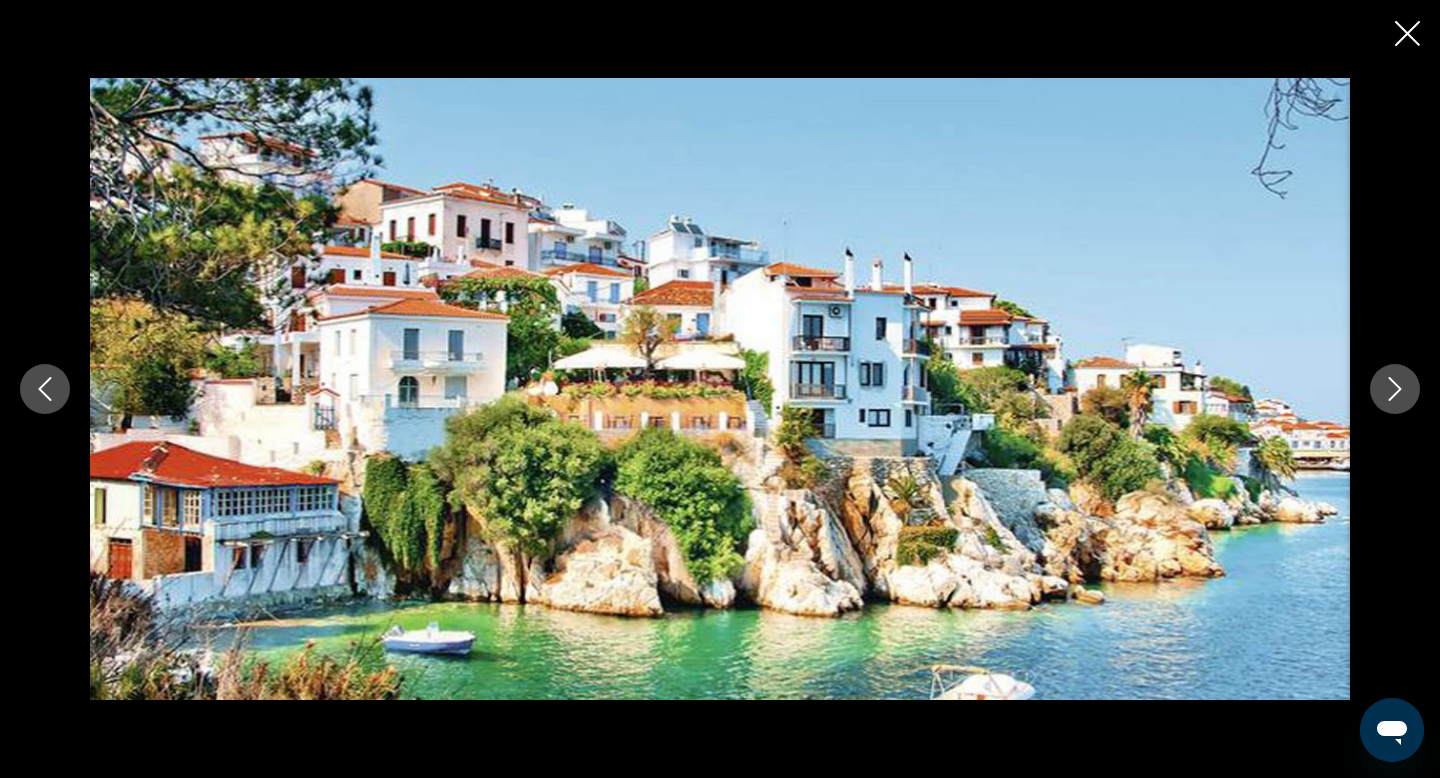 click 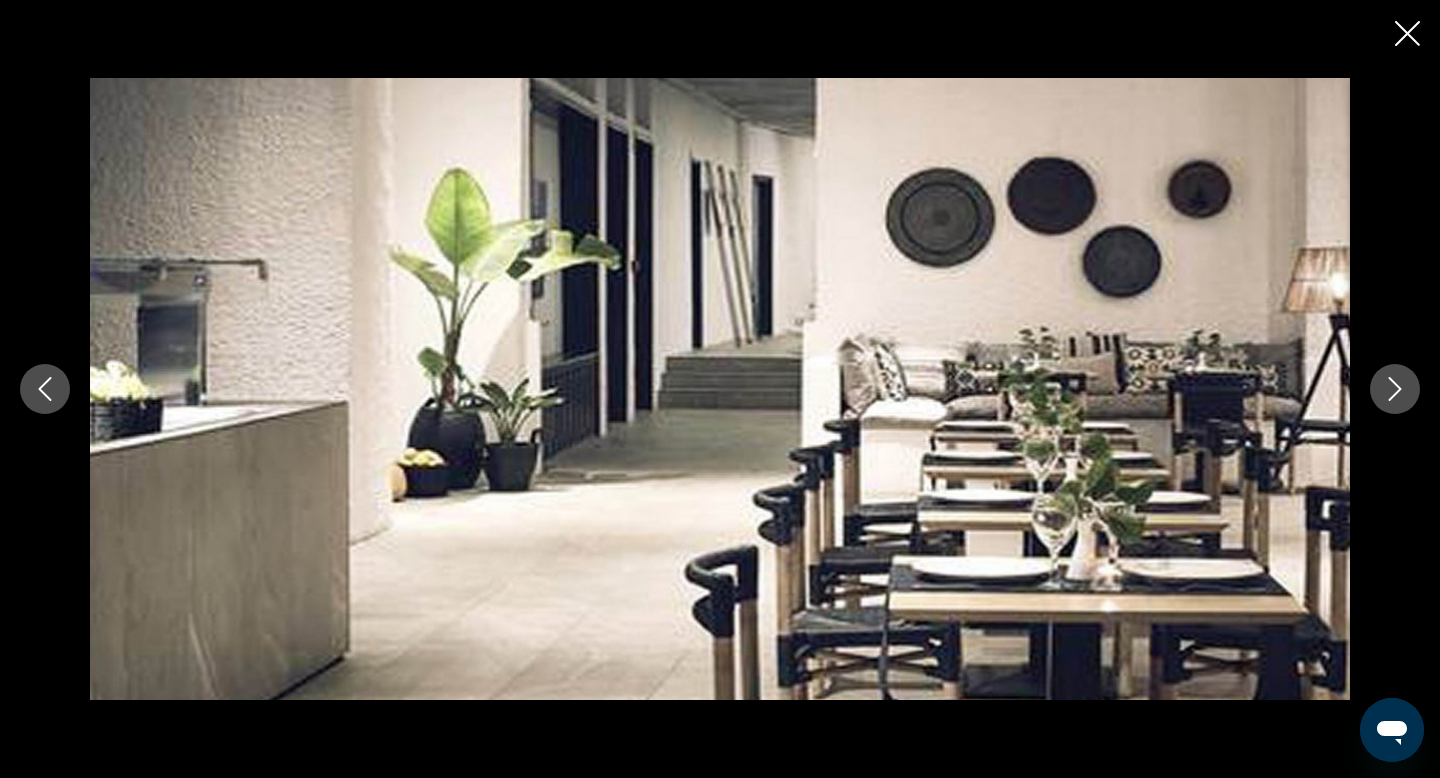click 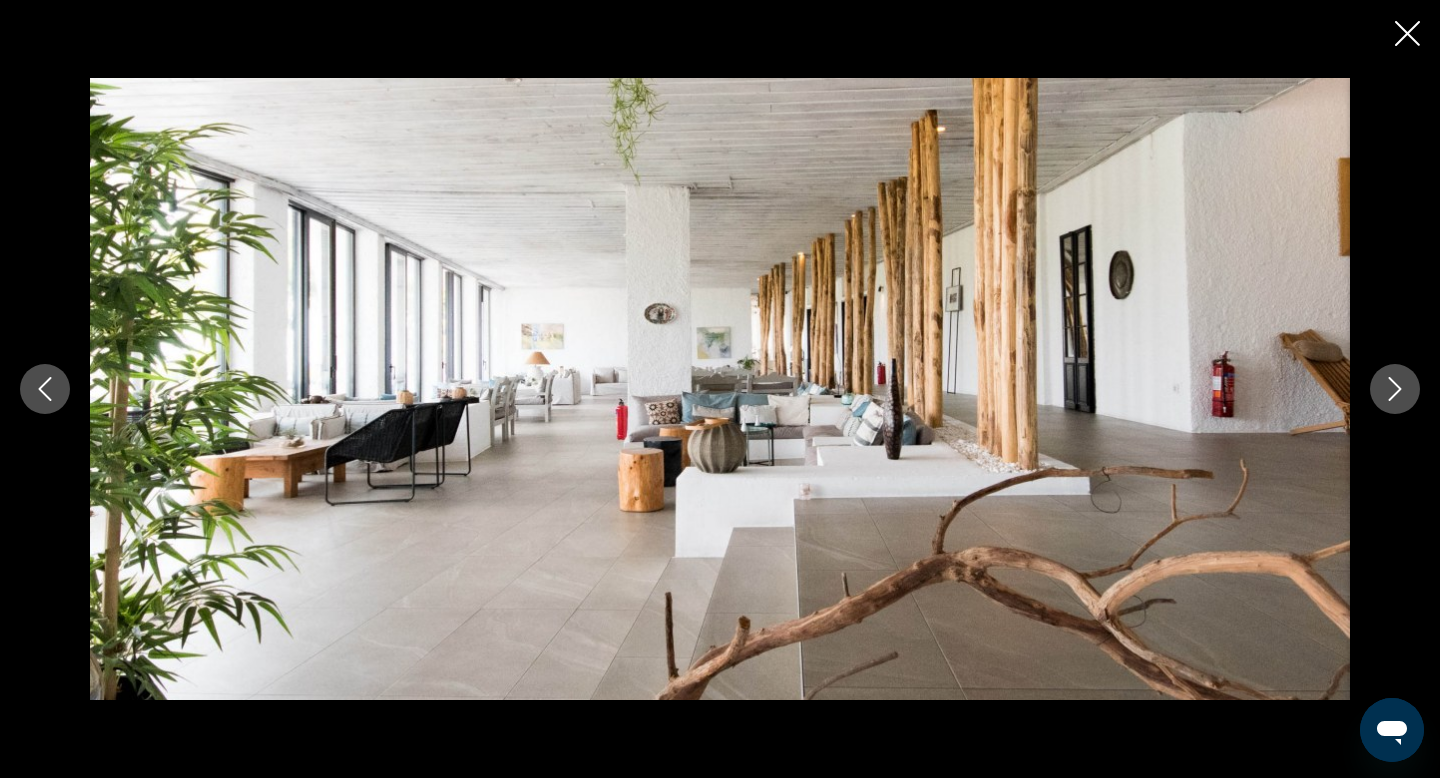 click 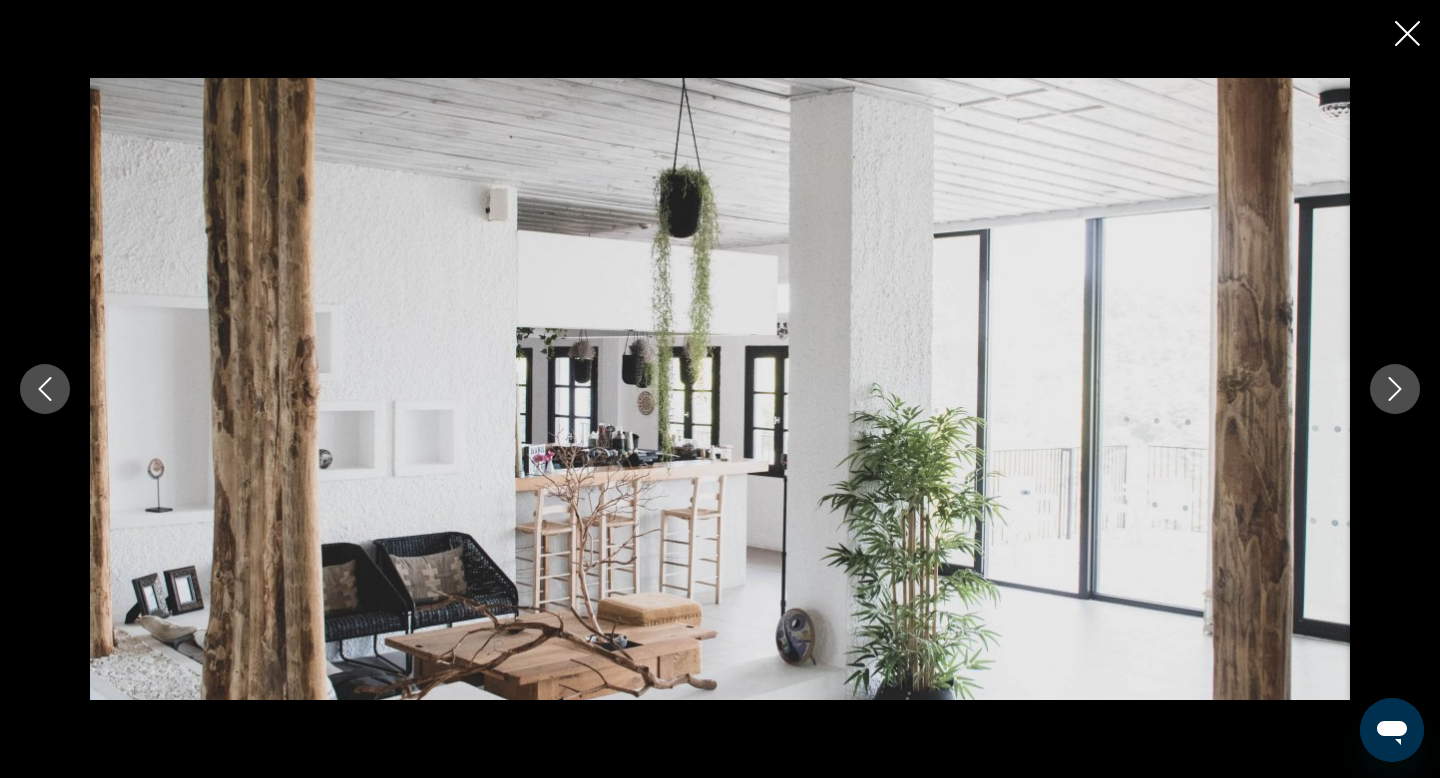 click 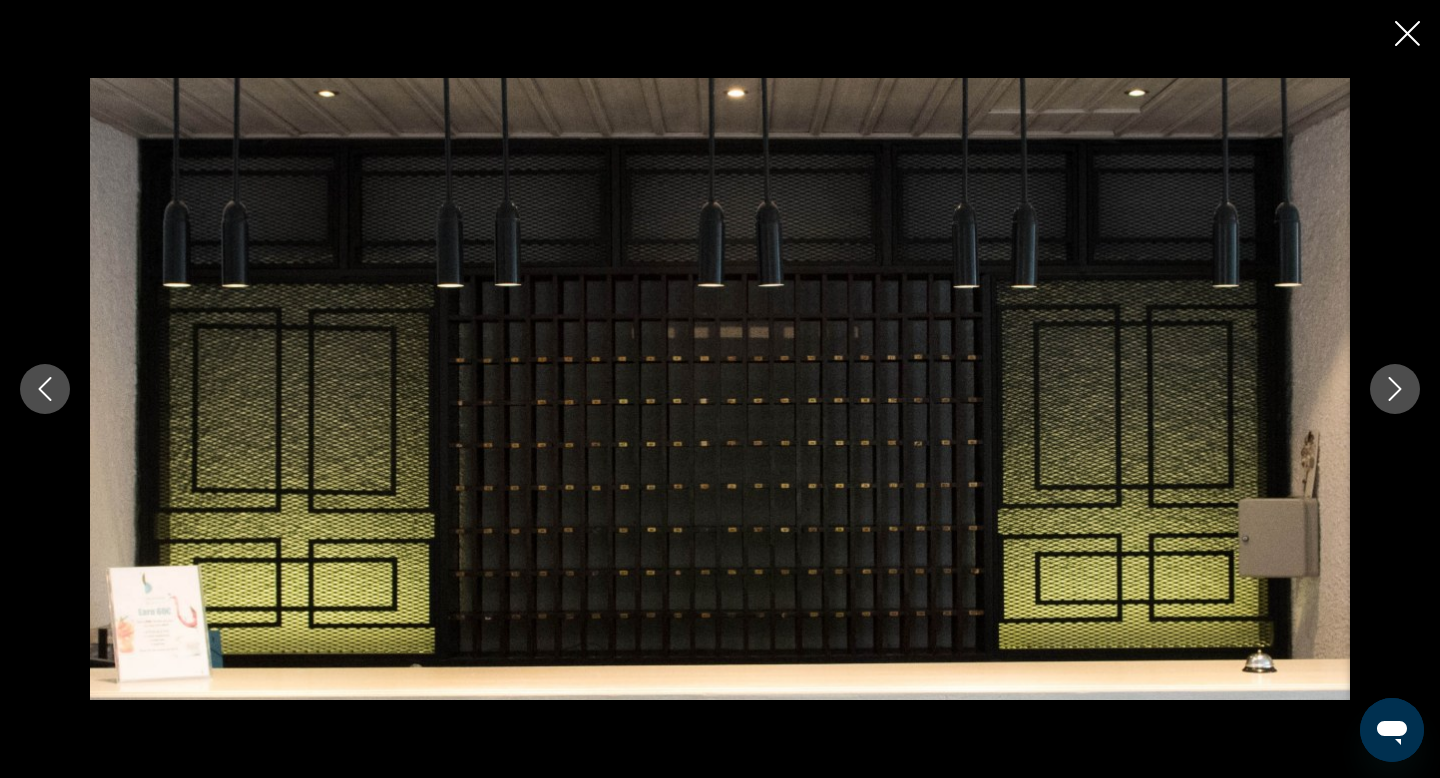 click 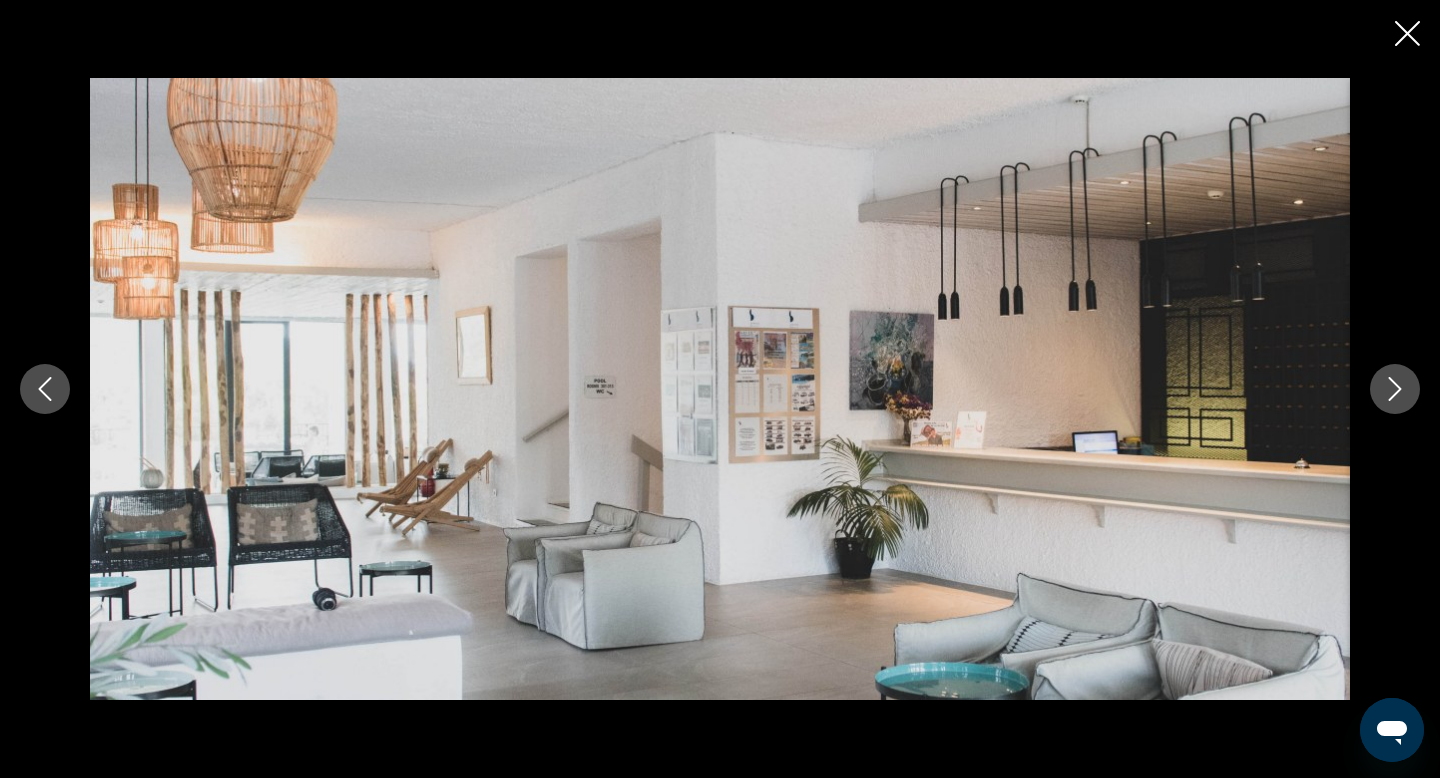 click 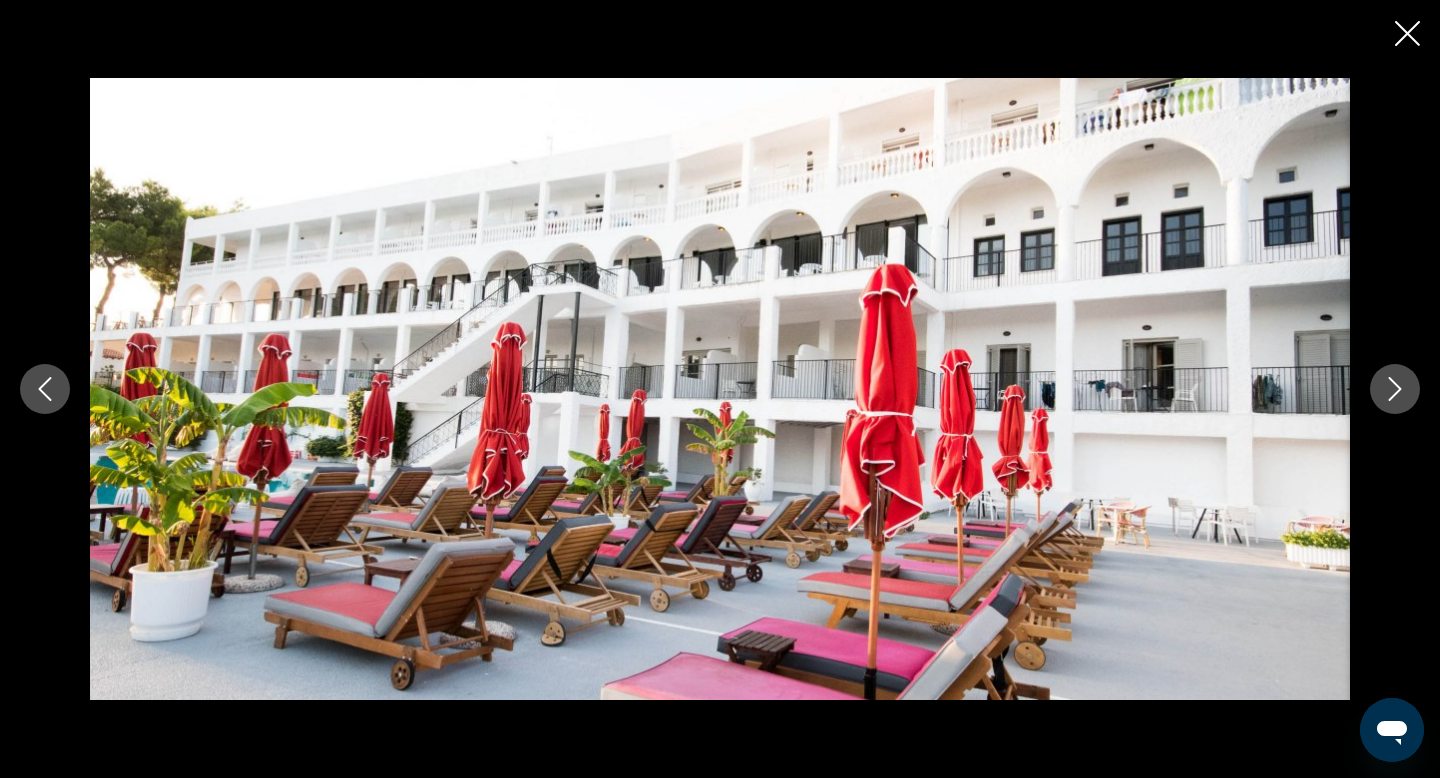 click 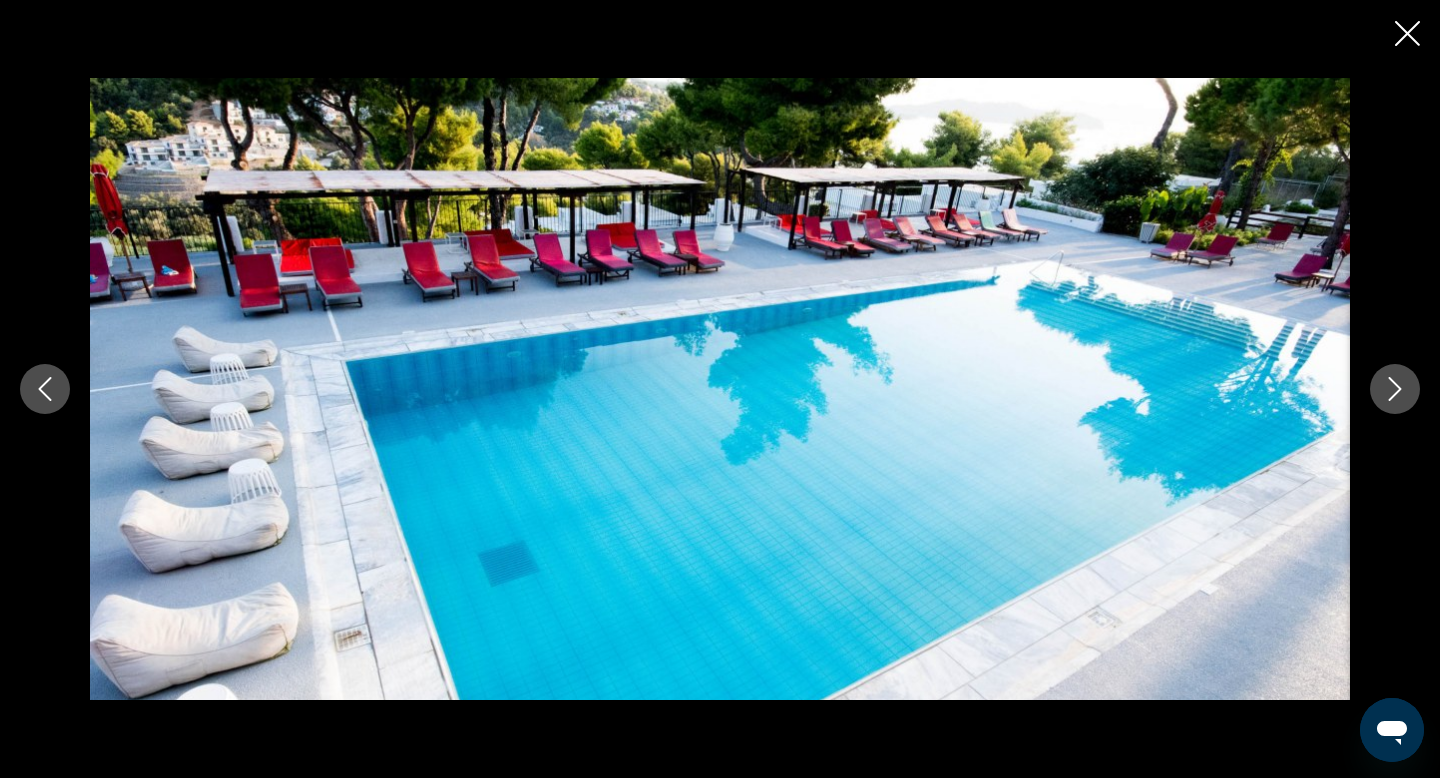 click 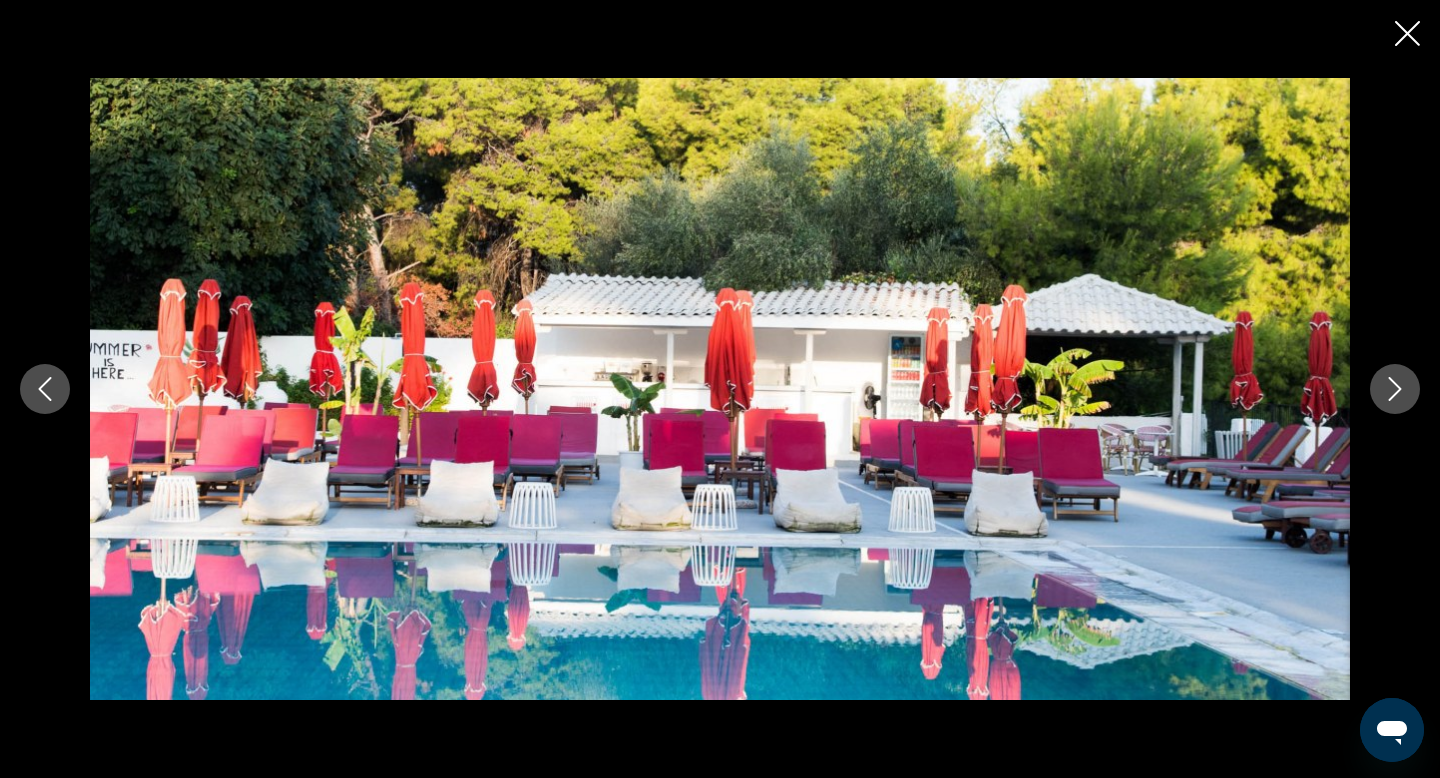 click 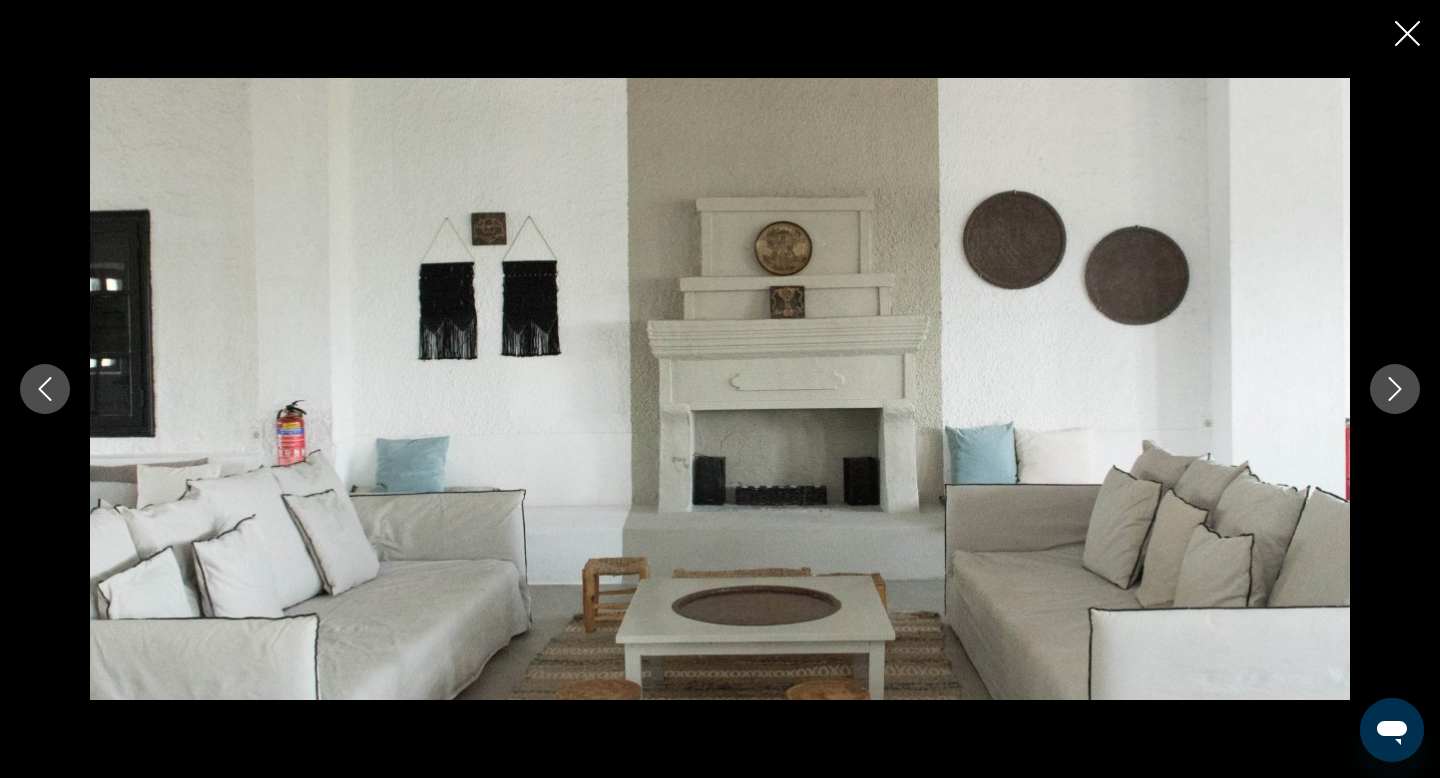 click 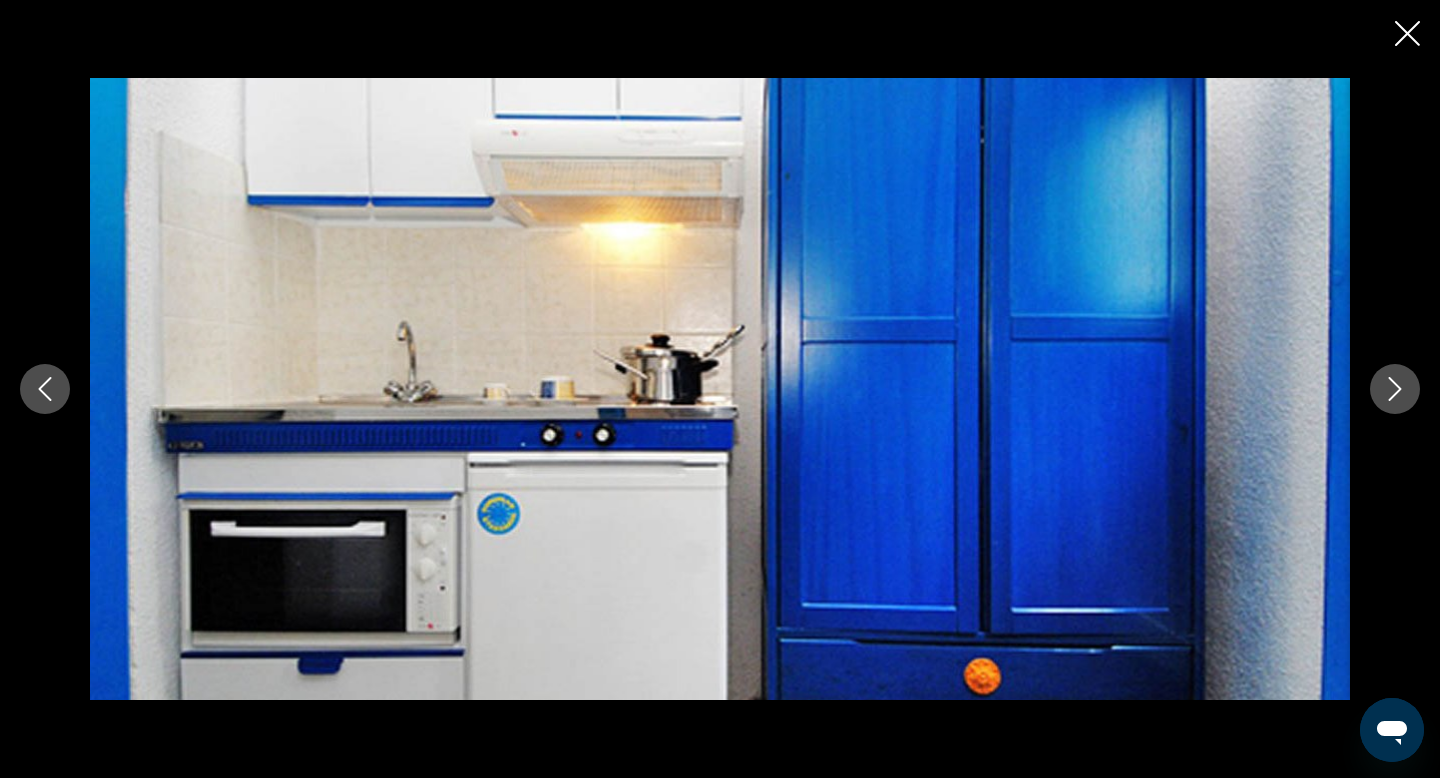 click 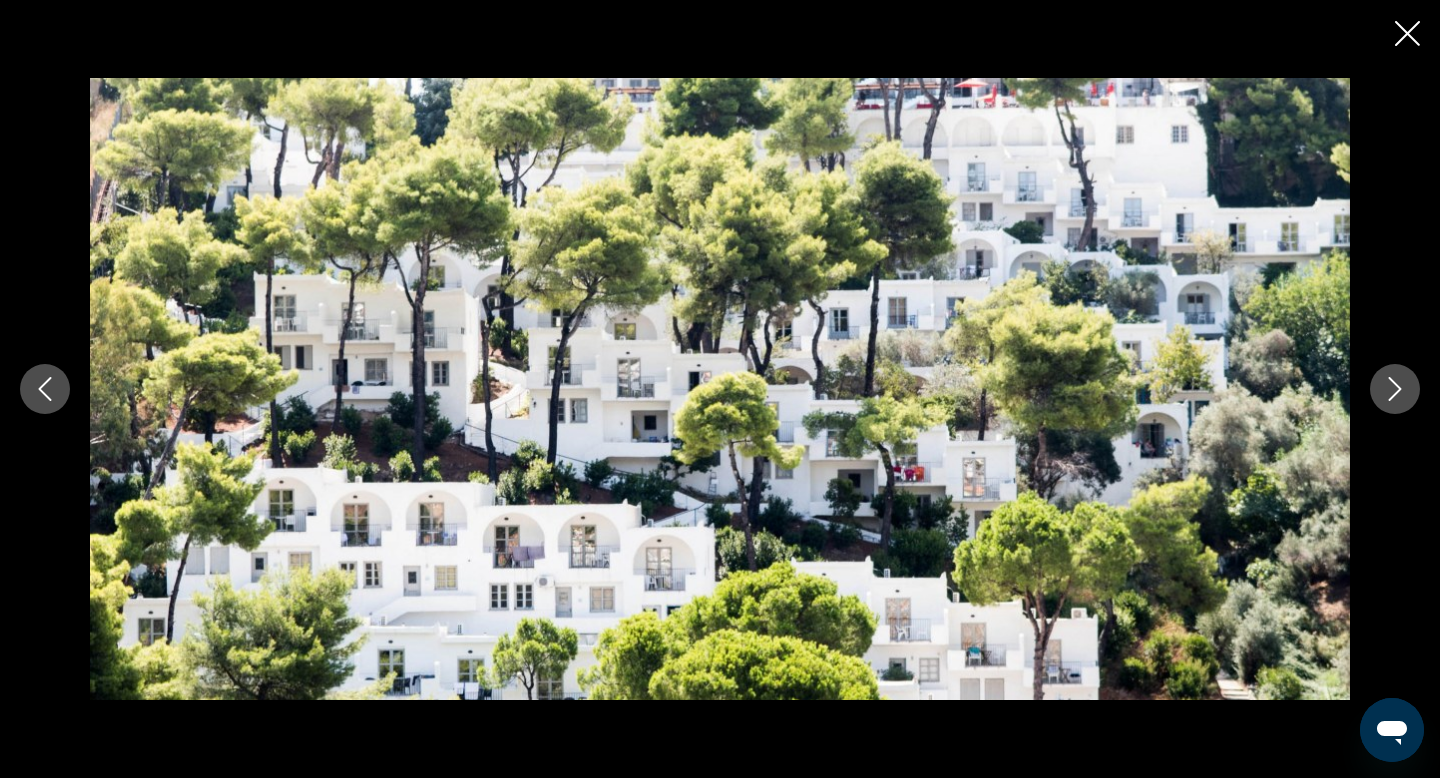 click 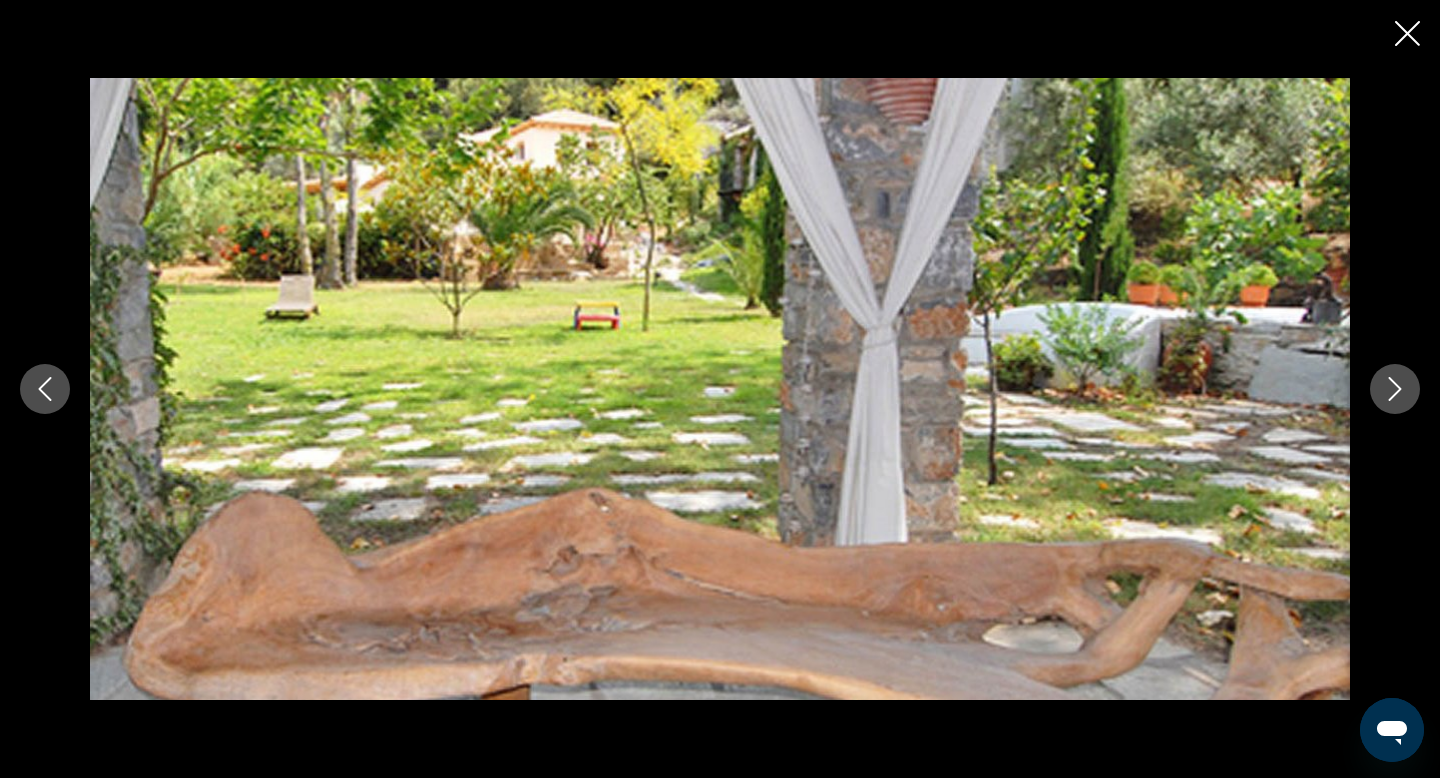 click 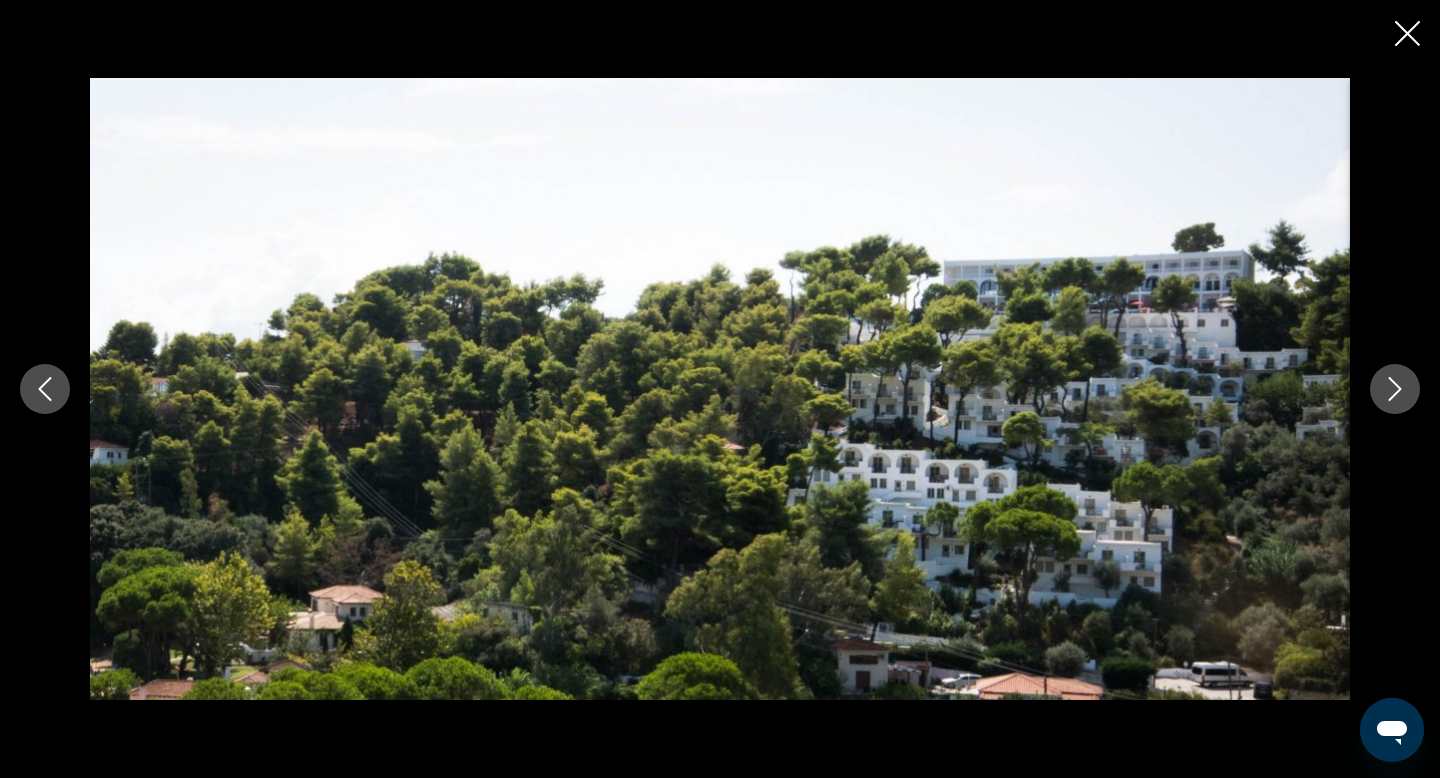 click 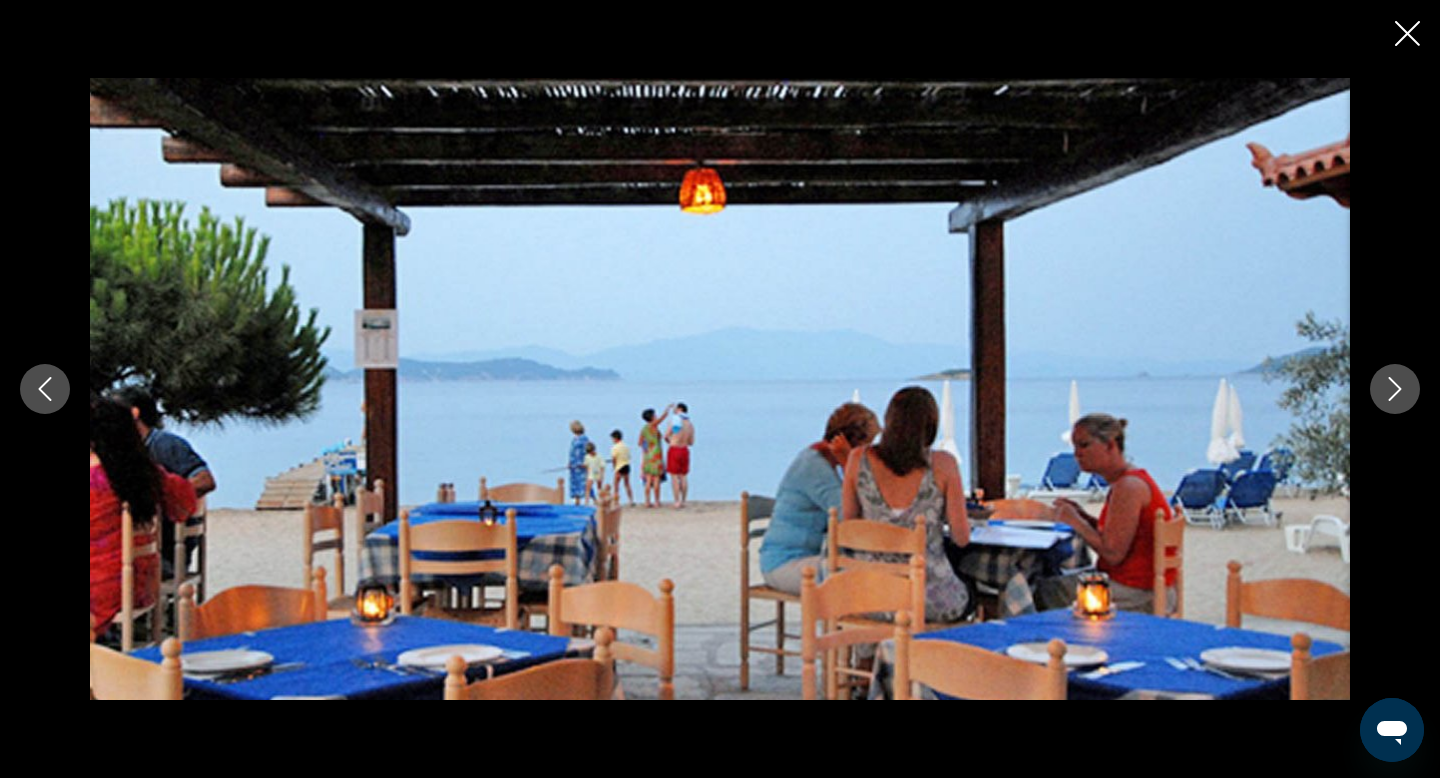 click 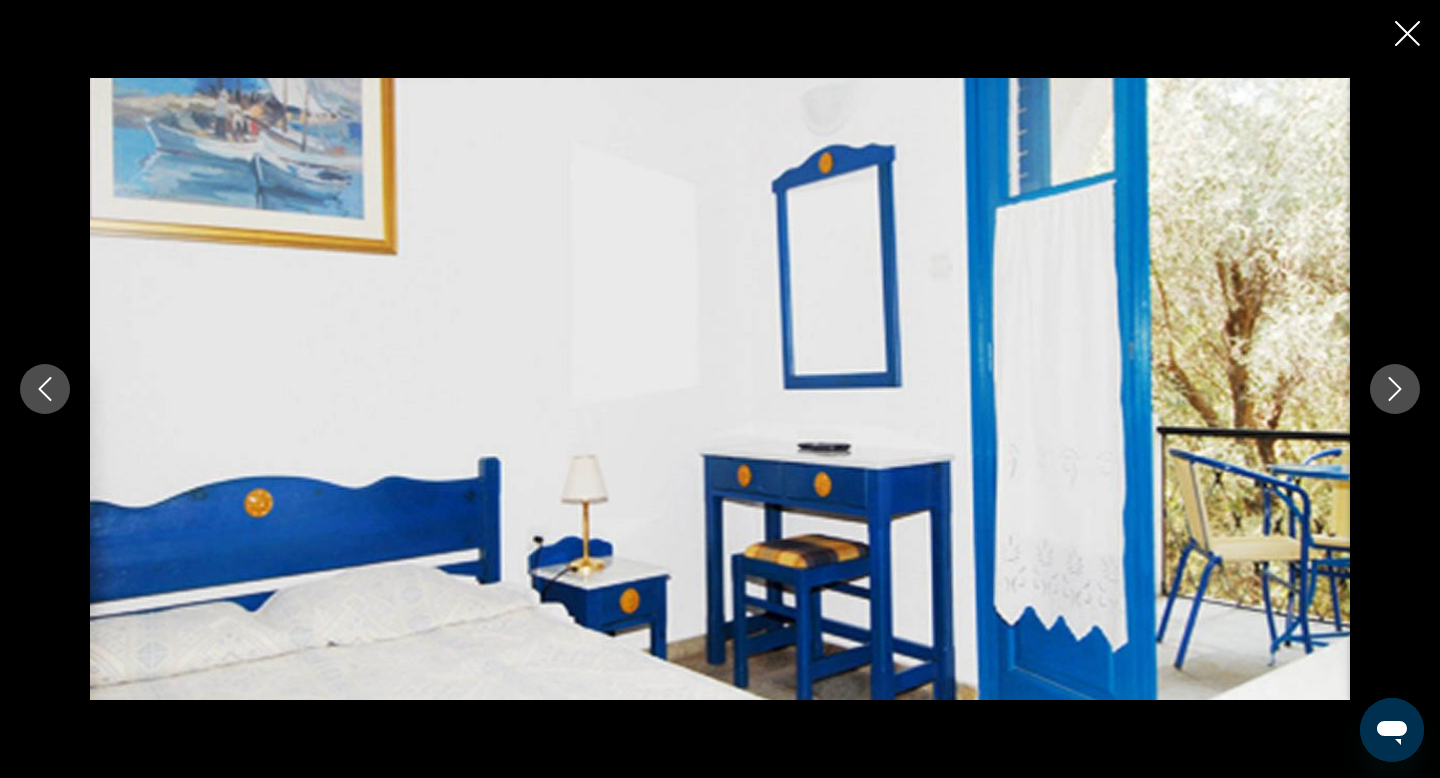 click 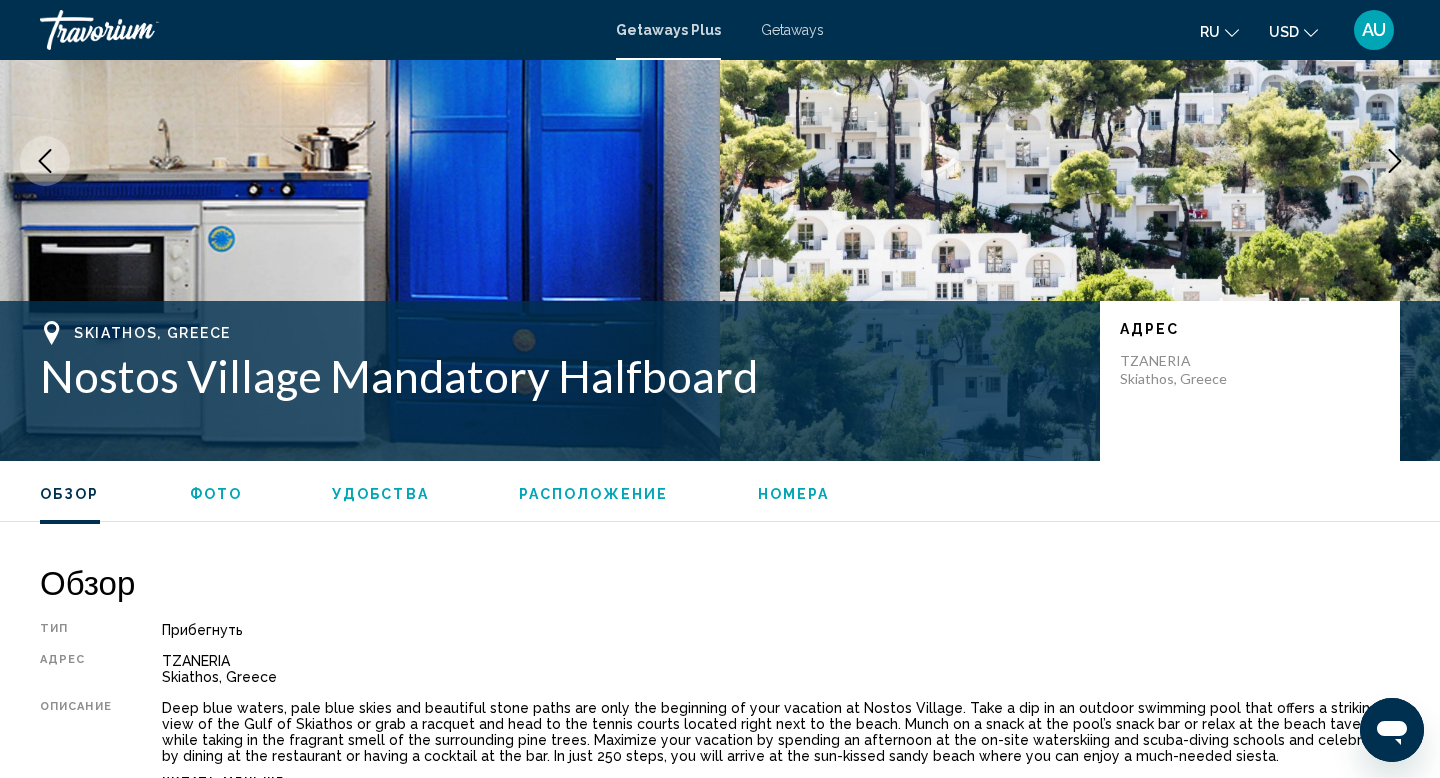scroll, scrollTop: 0, scrollLeft: 0, axis: both 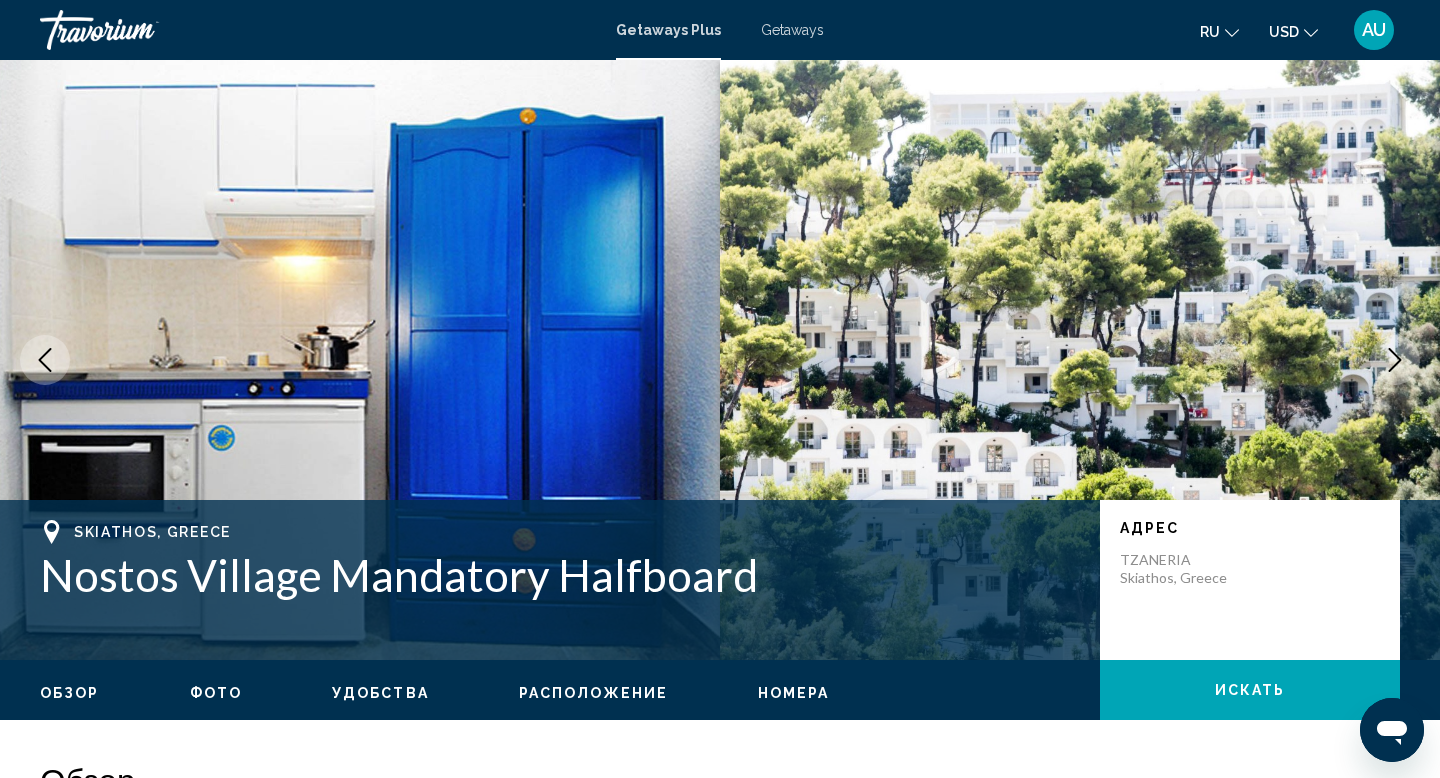 click 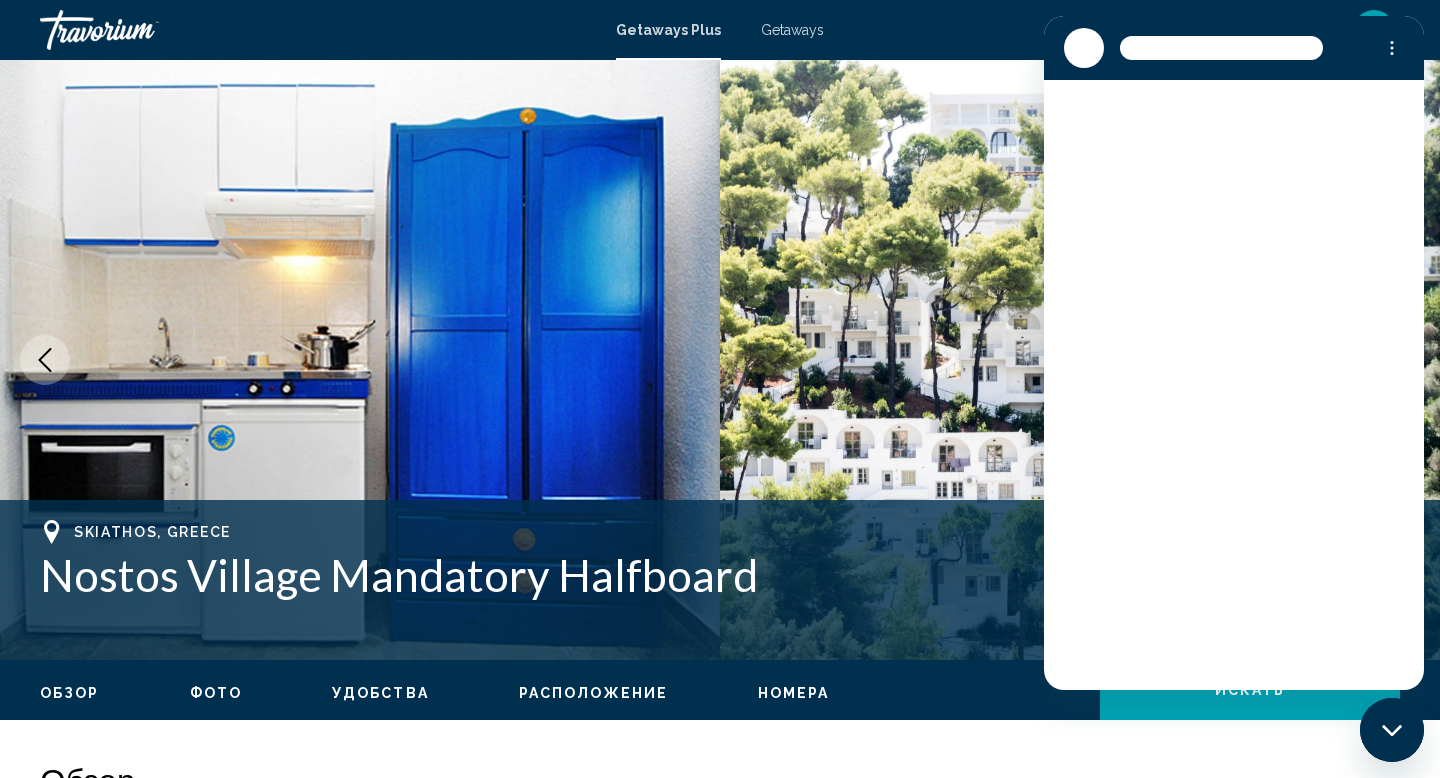 scroll, scrollTop: 0, scrollLeft: 0, axis: both 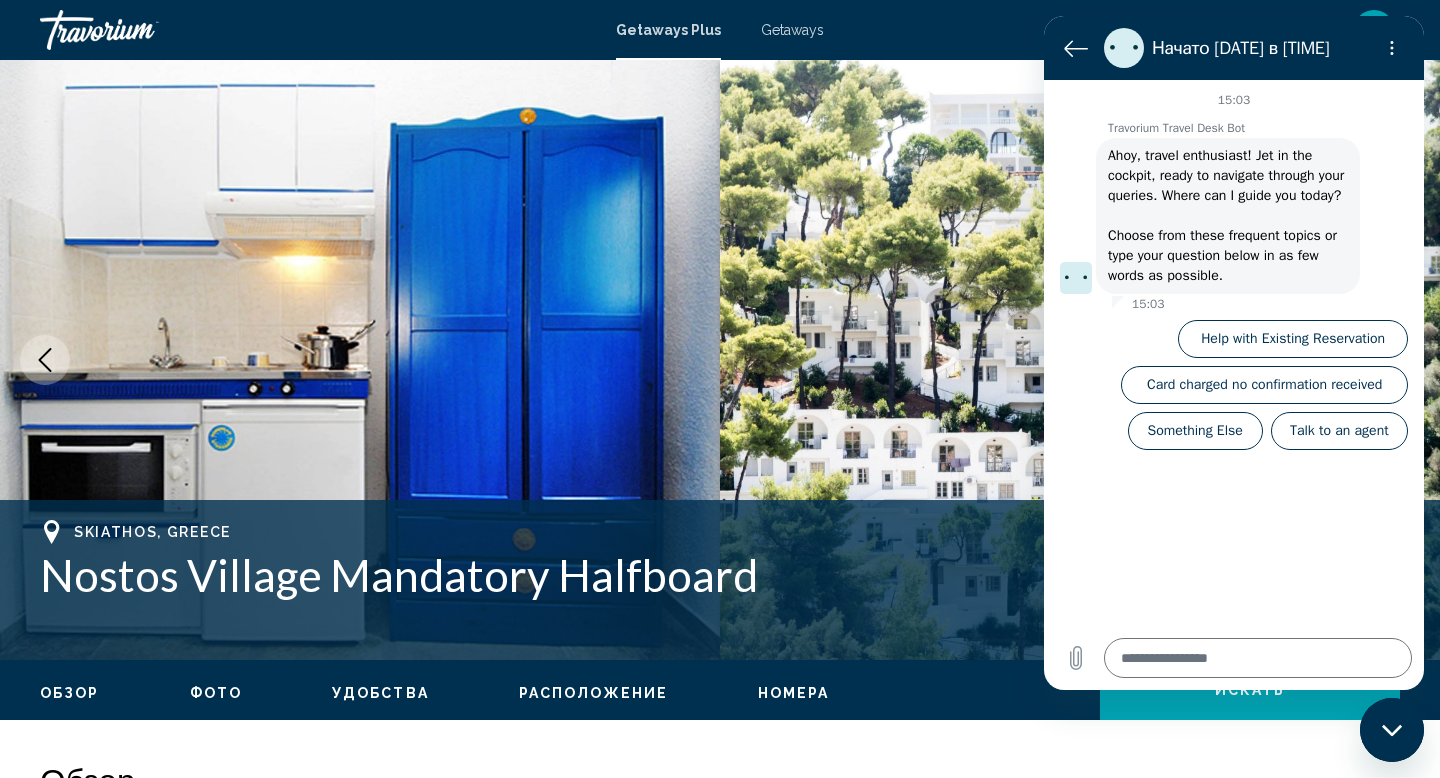 type on "*" 